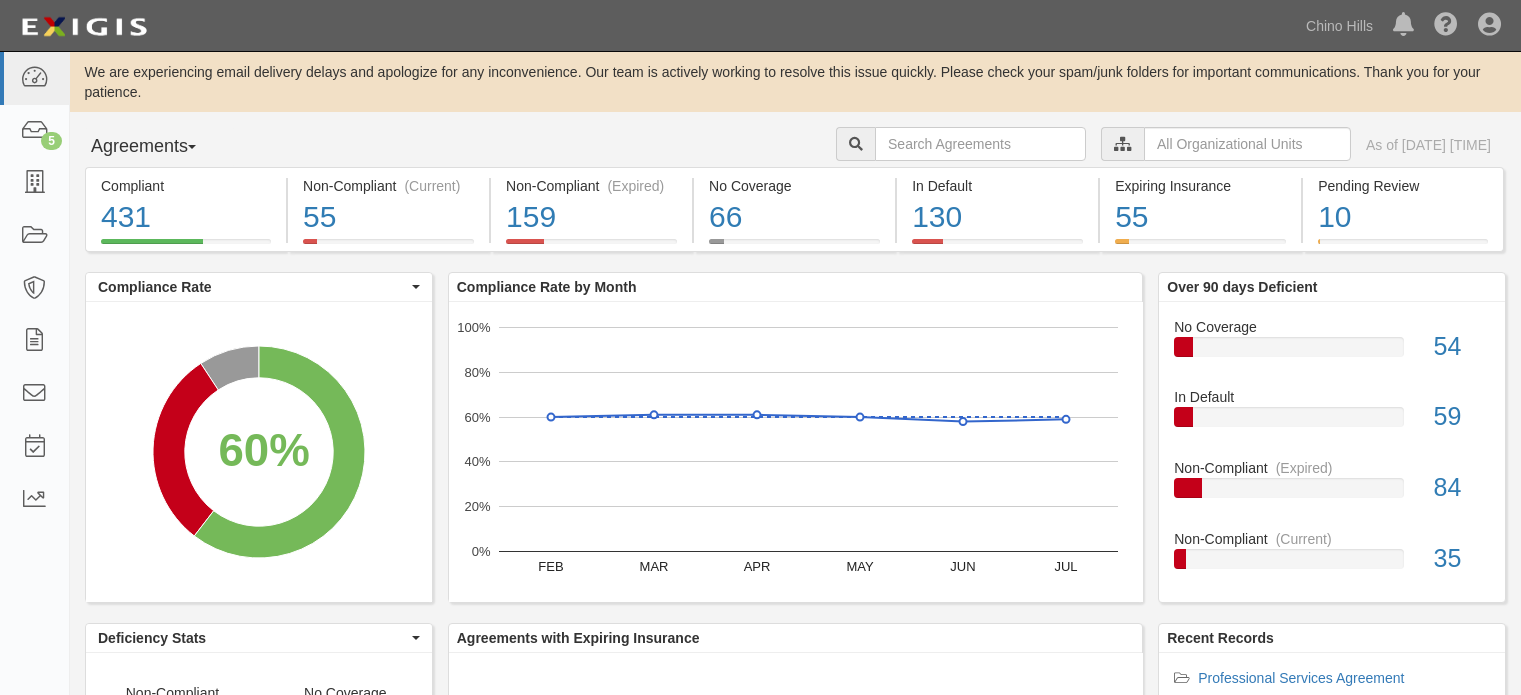 scroll, scrollTop: 0, scrollLeft: 0, axis: both 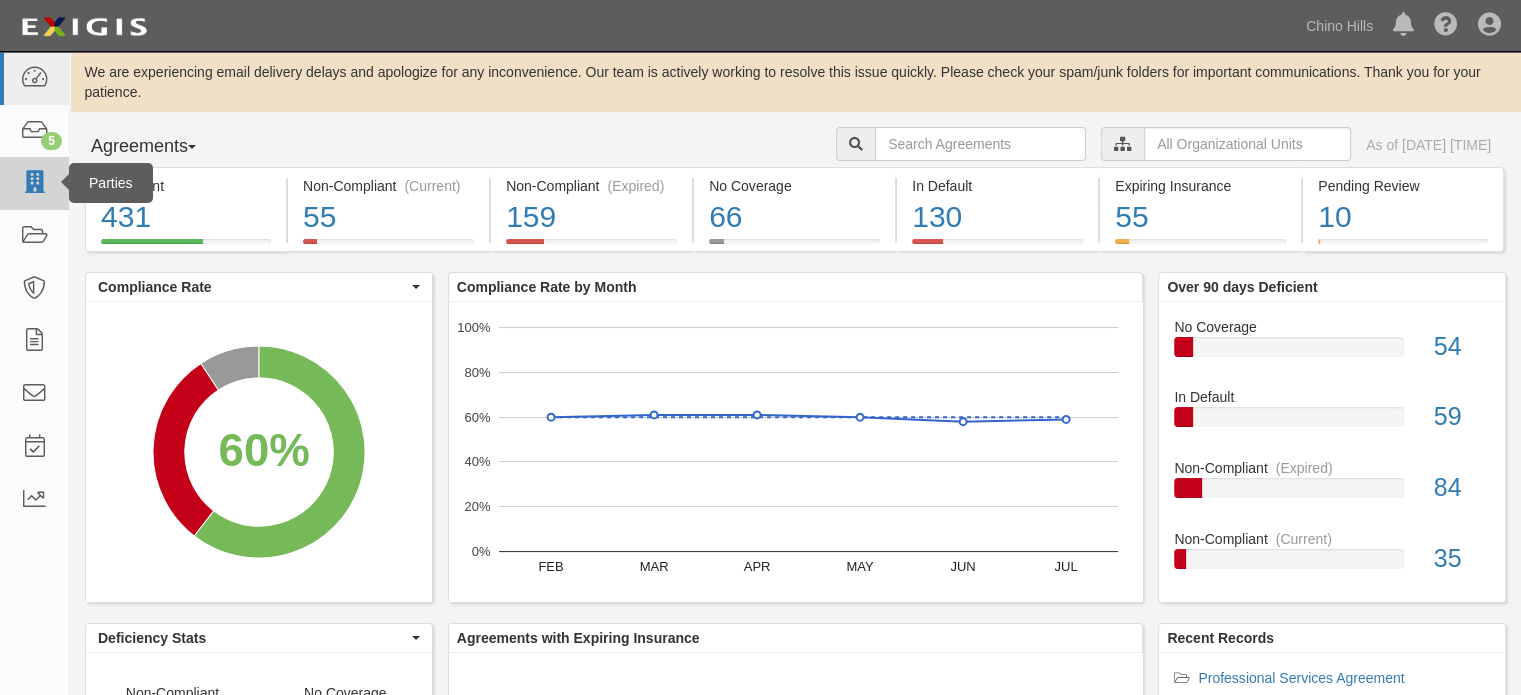 click on "Parties" at bounding box center (111, 183) 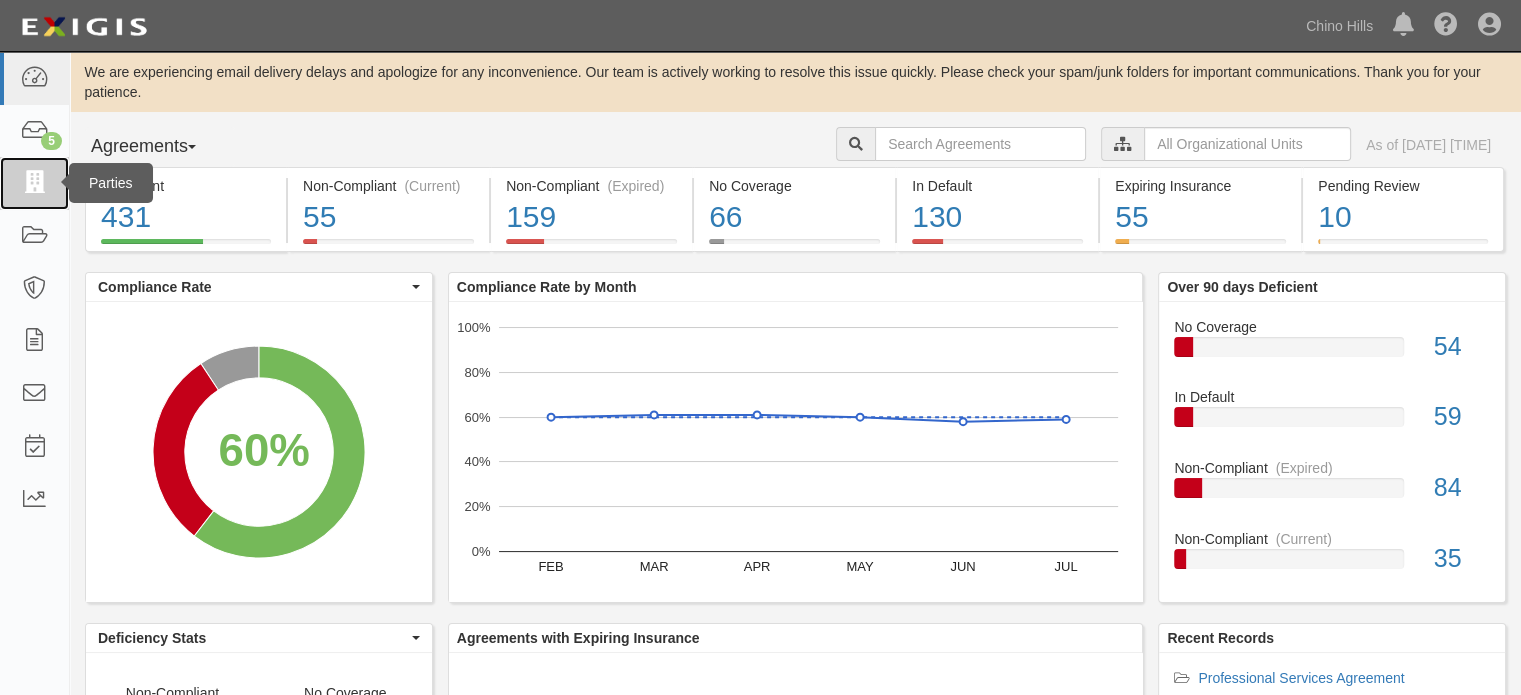 click at bounding box center (34, 183) 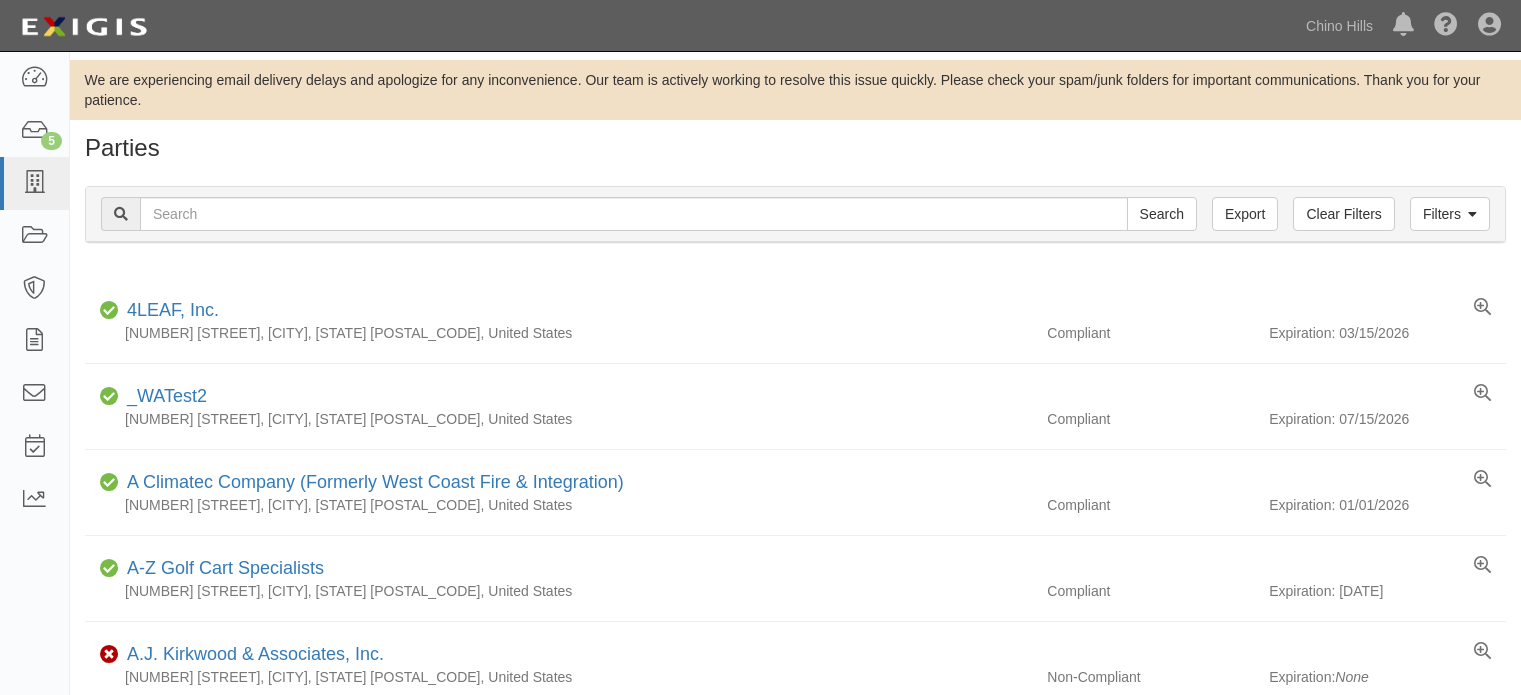 scroll, scrollTop: 0, scrollLeft: 0, axis: both 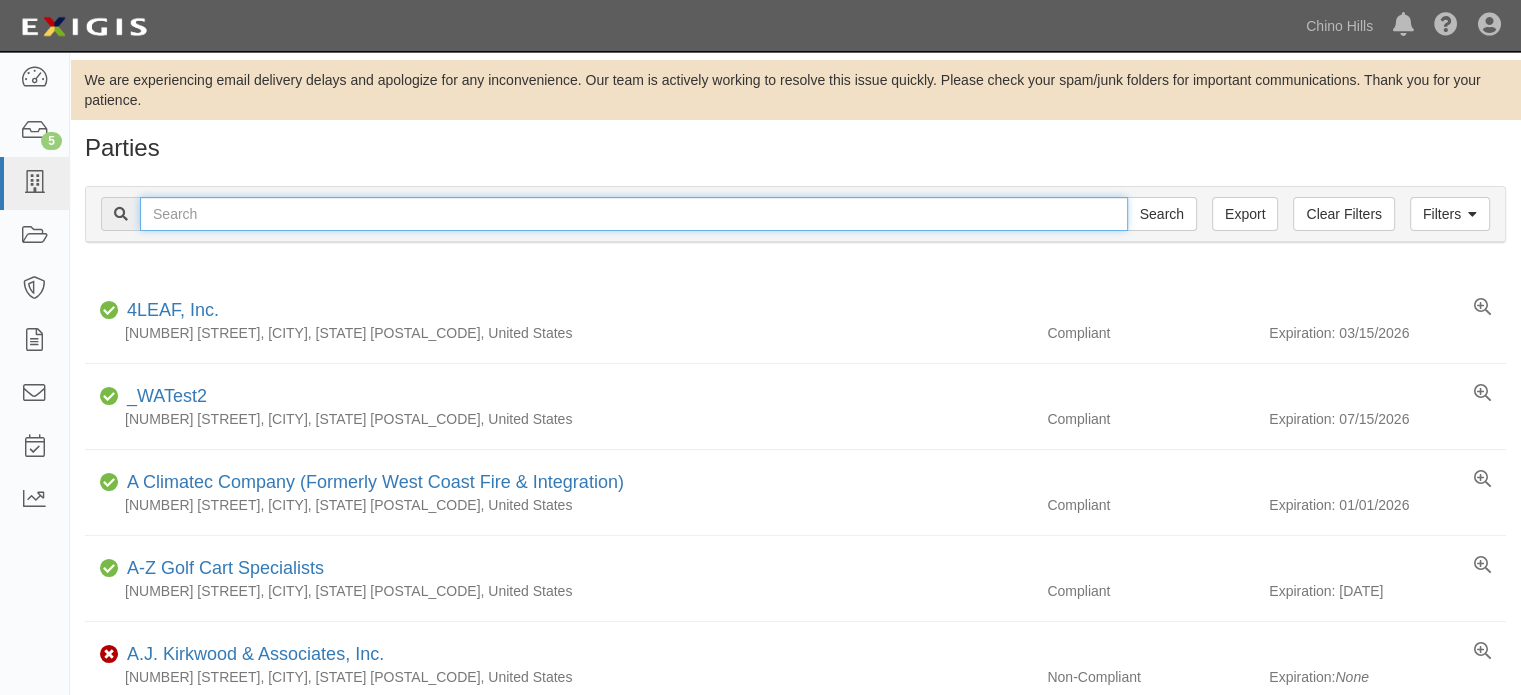 click at bounding box center [634, 214] 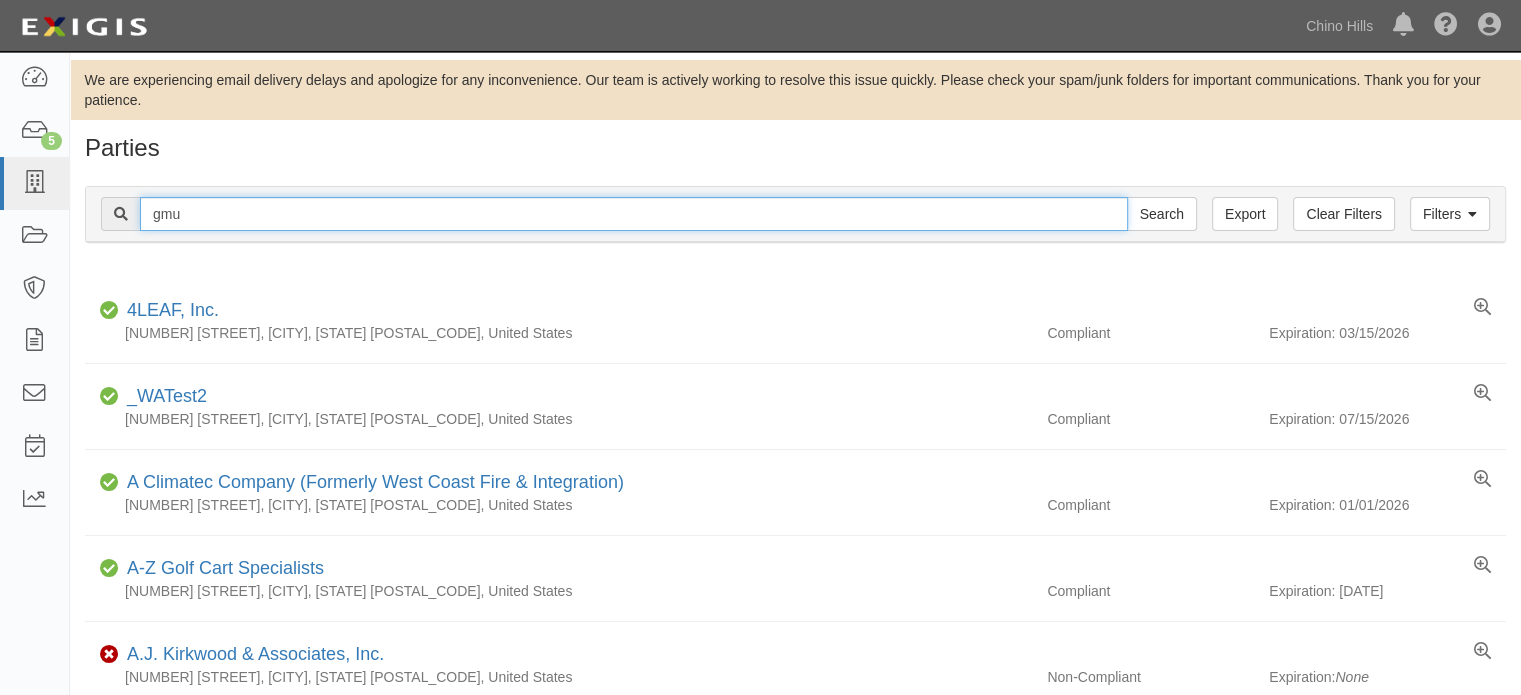 type on "gmu" 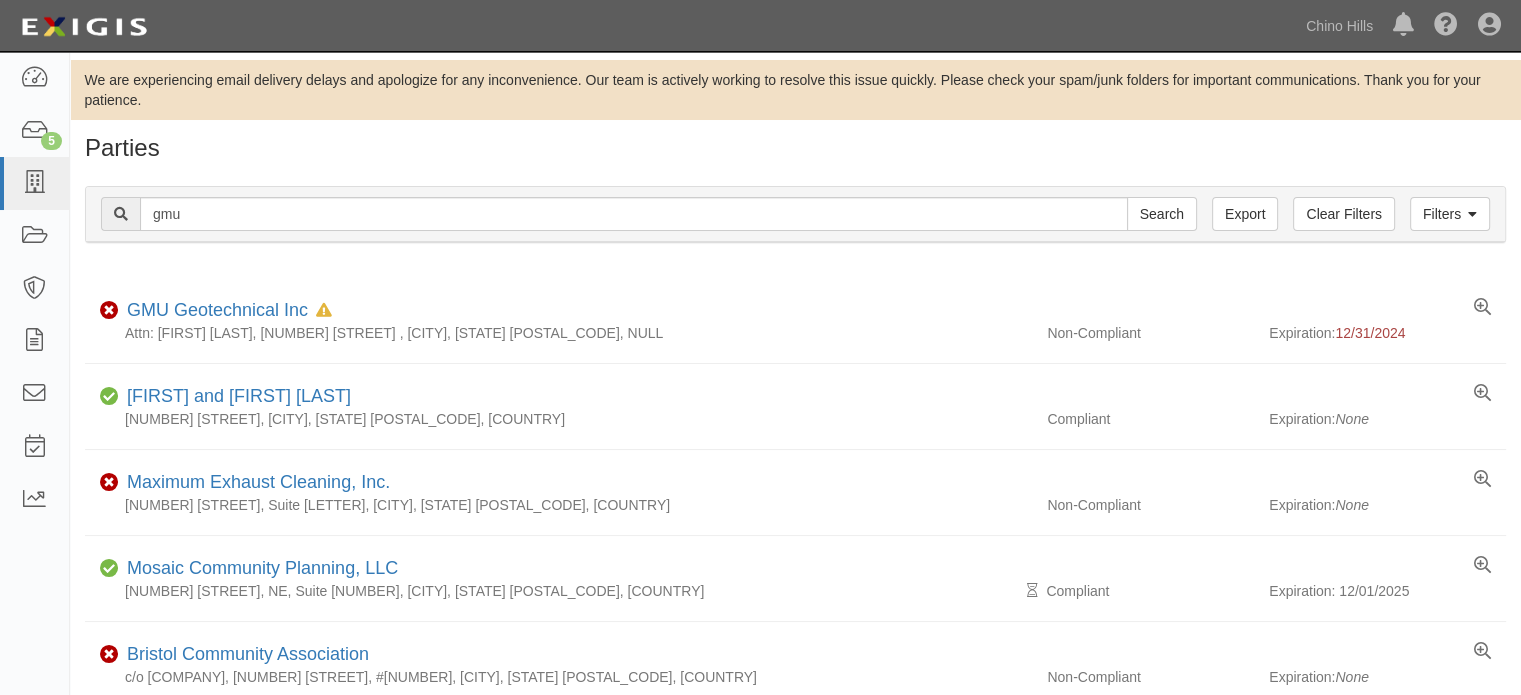 scroll, scrollTop: 100, scrollLeft: 0, axis: vertical 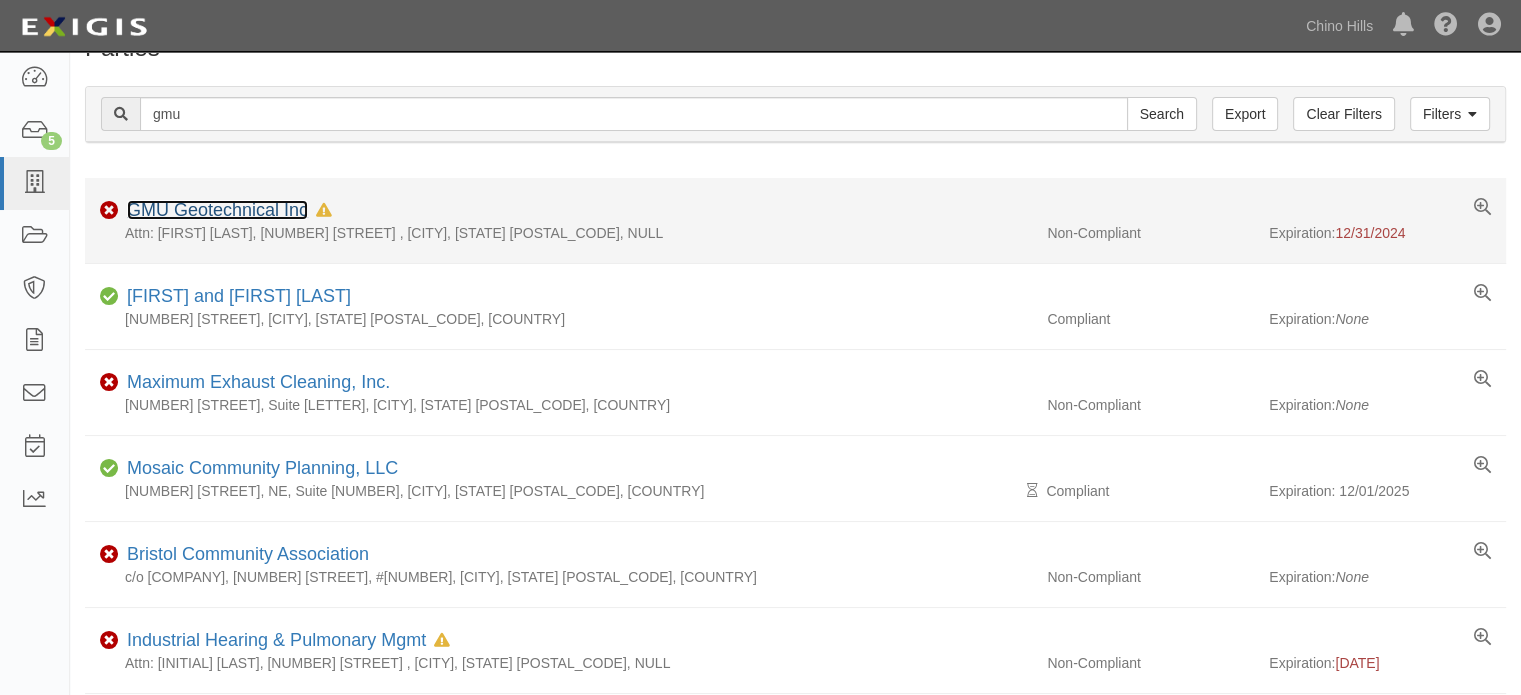 click on "GMU Geotechnical Inc" at bounding box center [217, 210] 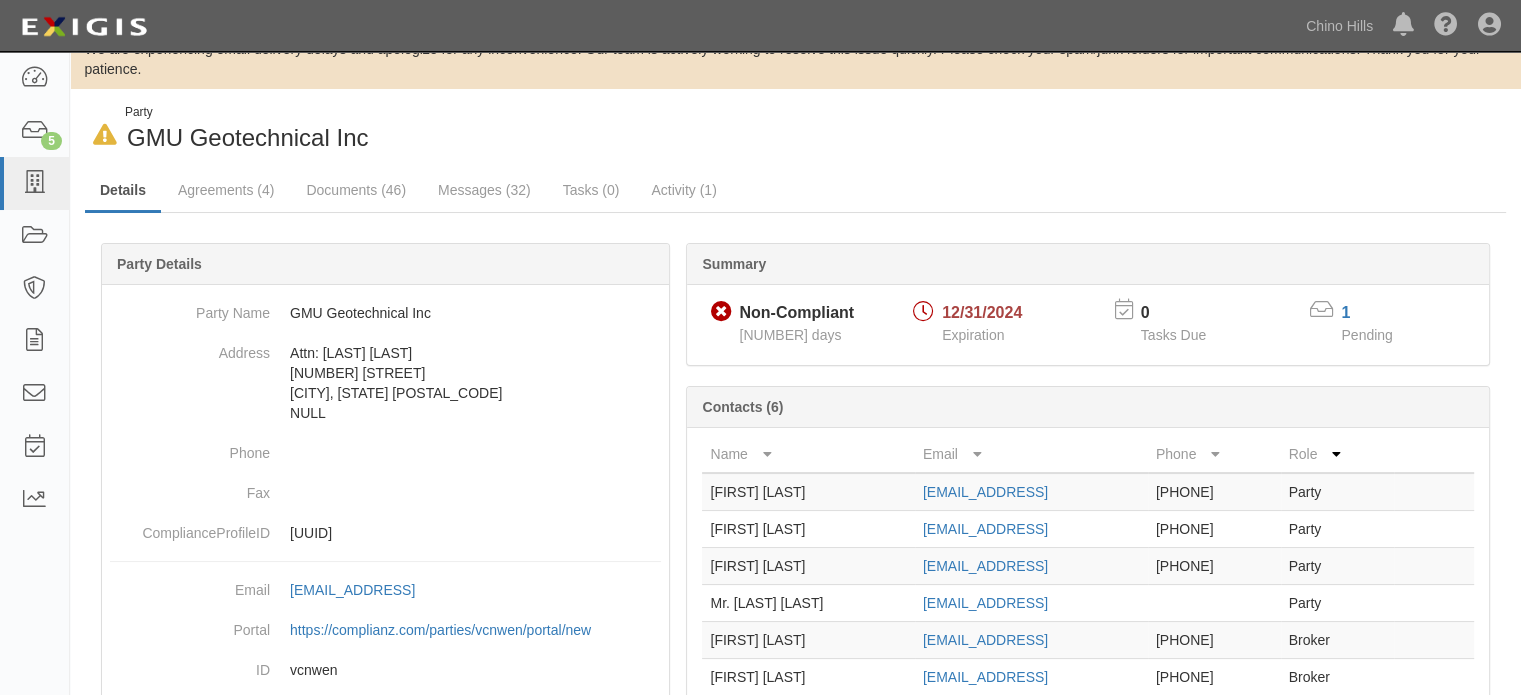 scroll, scrollTop: 0, scrollLeft: 0, axis: both 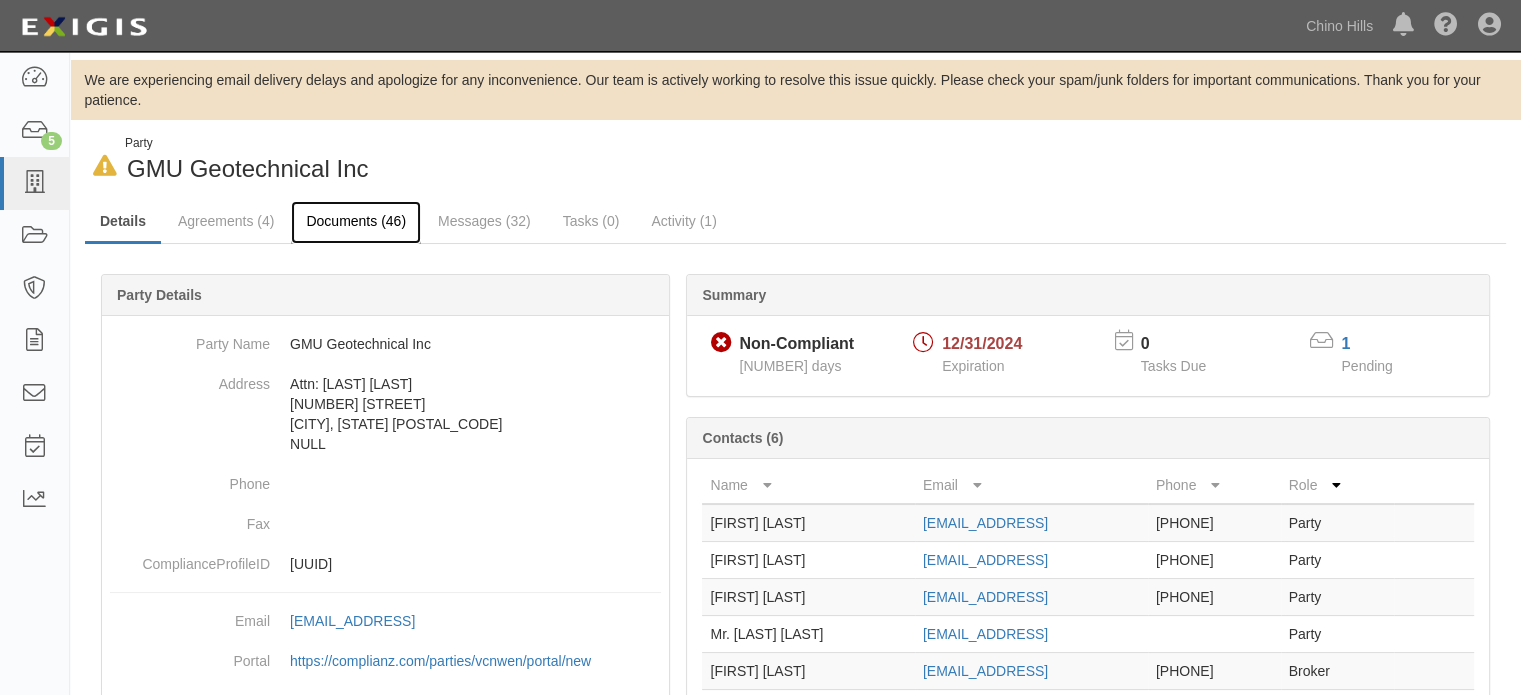 click on "Documents (46)" at bounding box center (356, 222) 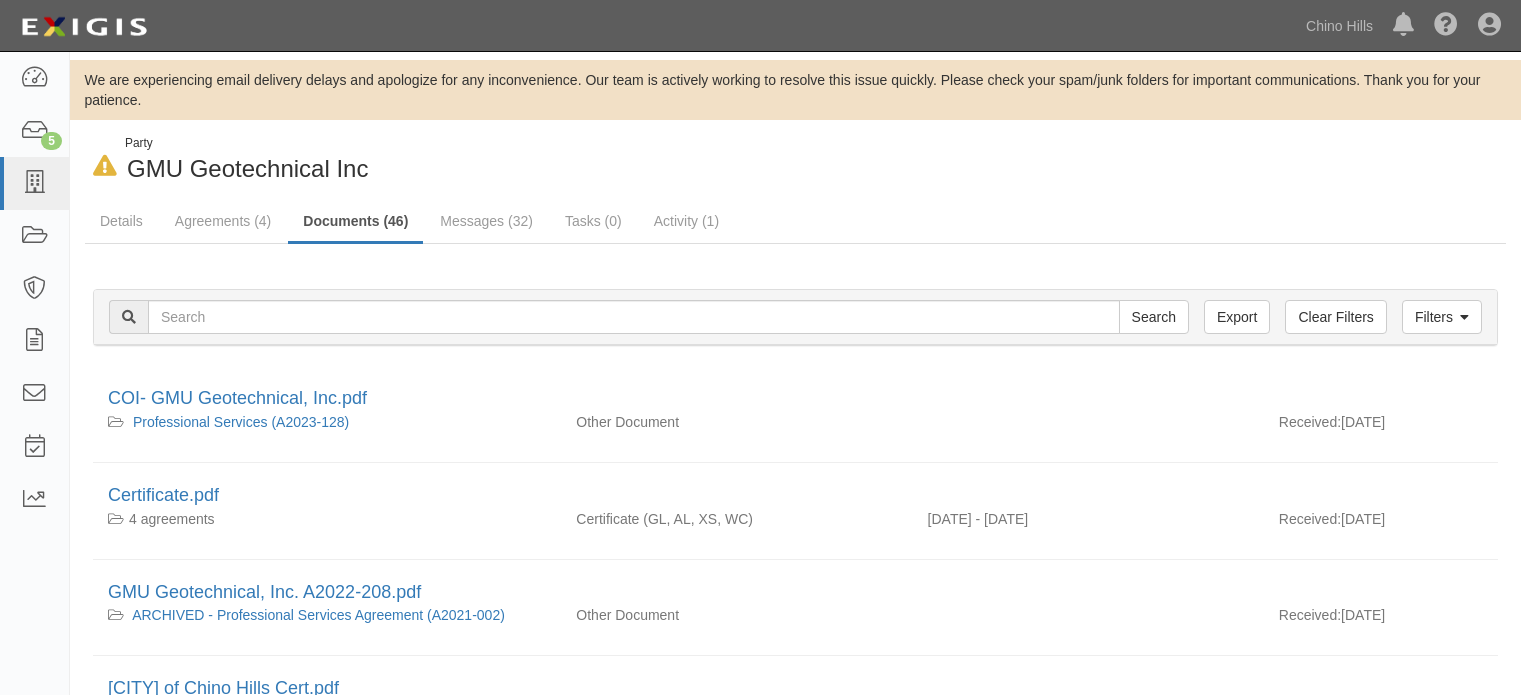 scroll, scrollTop: 0, scrollLeft: 0, axis: both 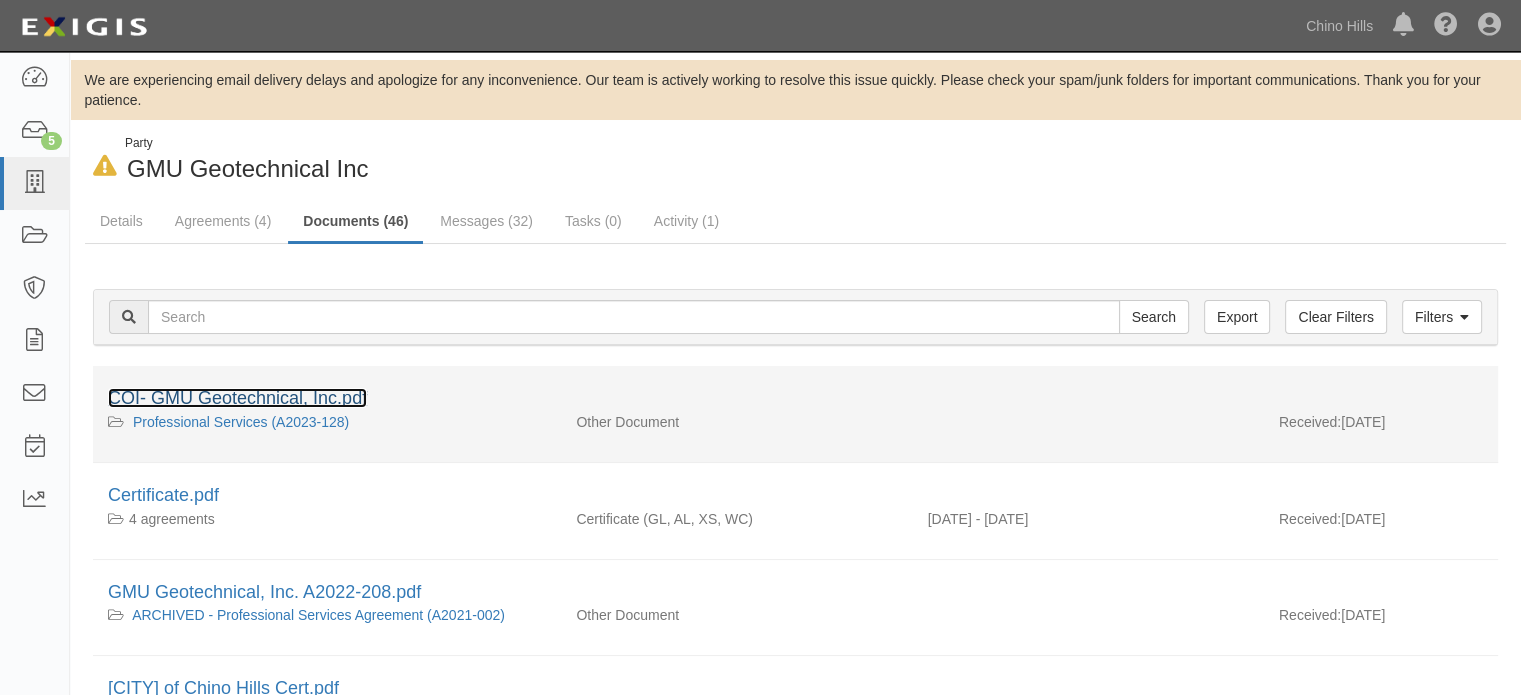 click on "COI- GMU Geotechnical, Inc.pdf" at bounding box center (237, 398) 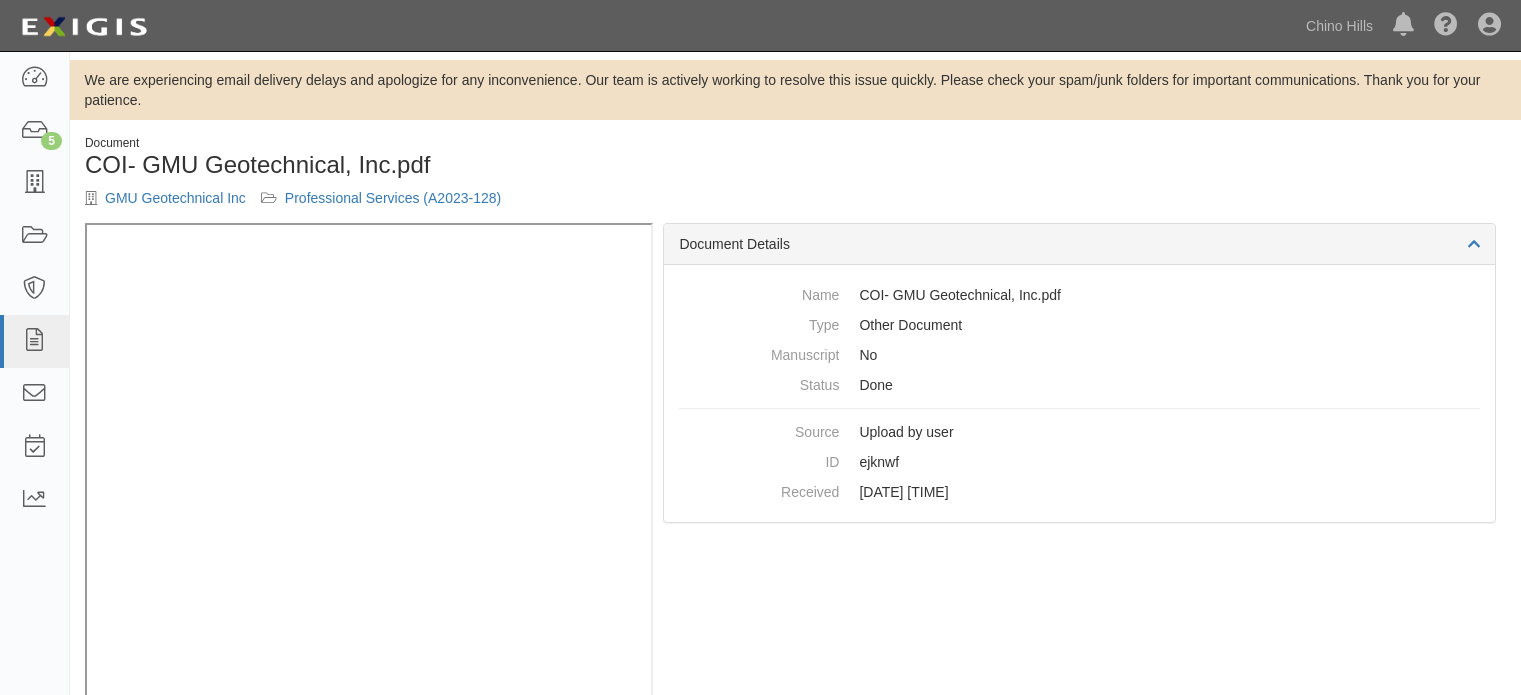 scroll, scrollTop: 0, scrollLeft: 0, axis: both 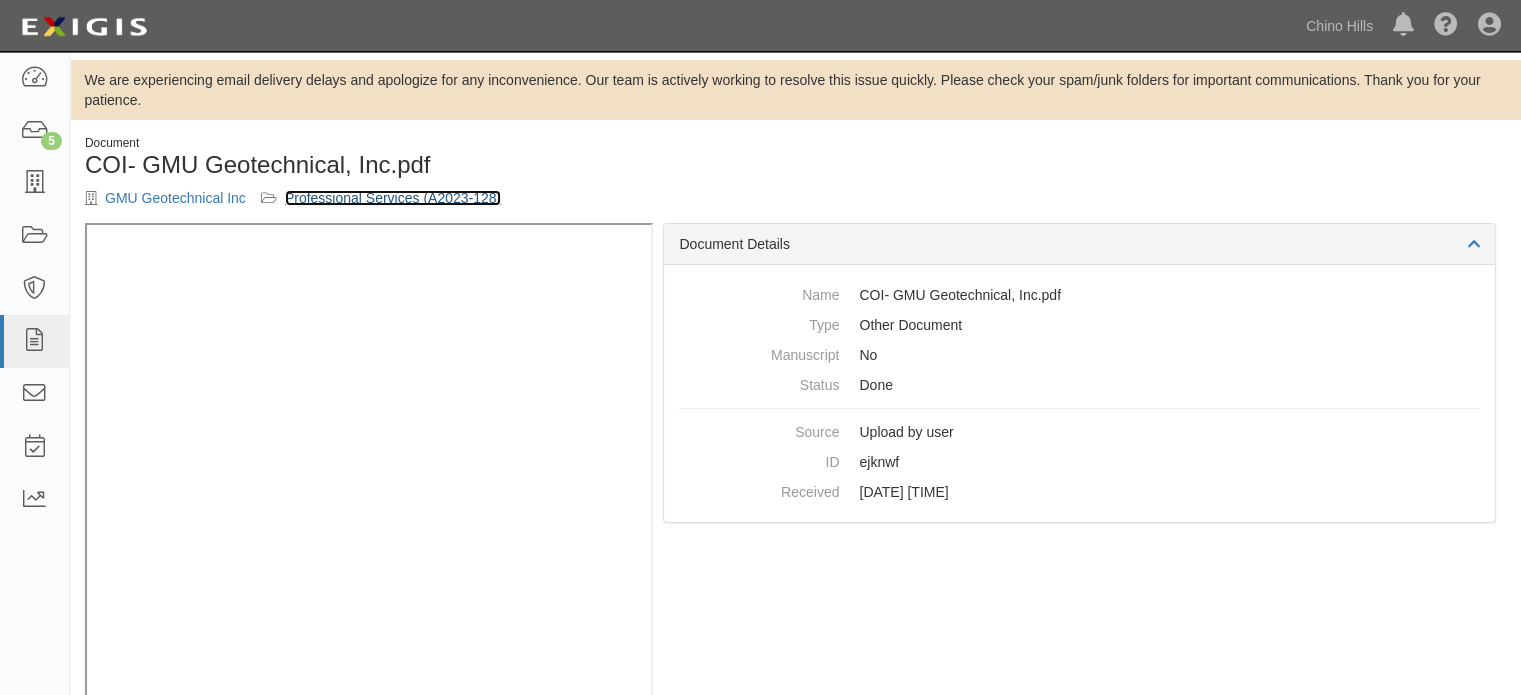 click on "Professional Services (A2023-128)" at bounding box center [393, 198] 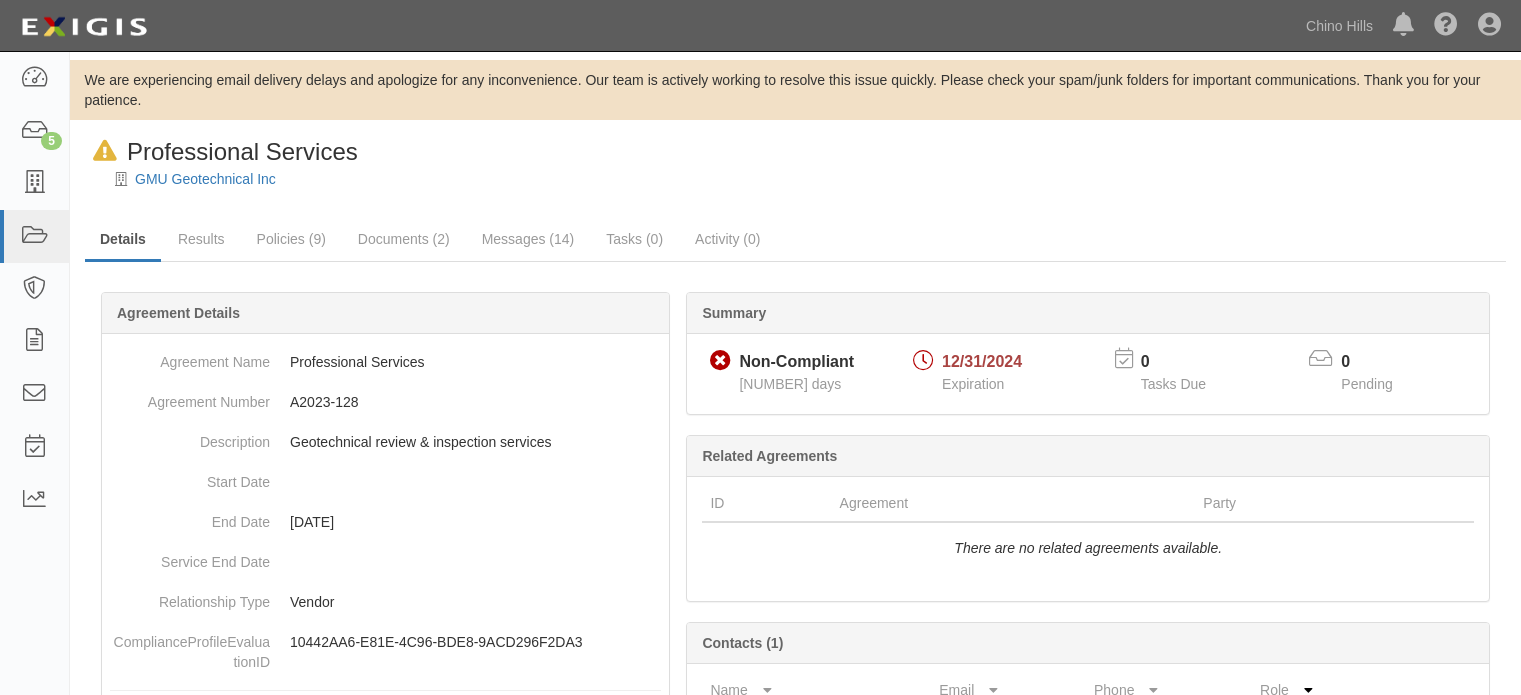 scroll, scrollTop: 0, scrollLeft: 0, axis: both 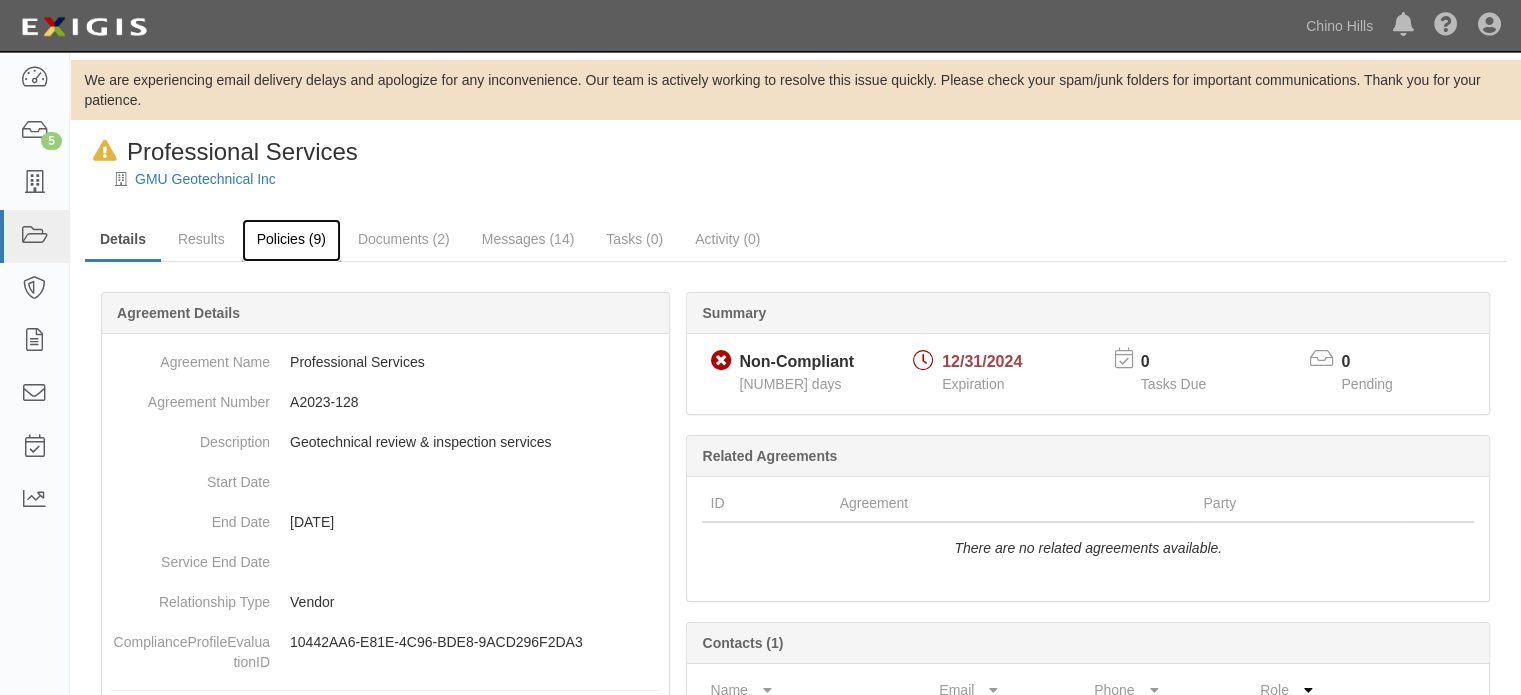 click on "Policies (9)" at bounding box center (291, 240) 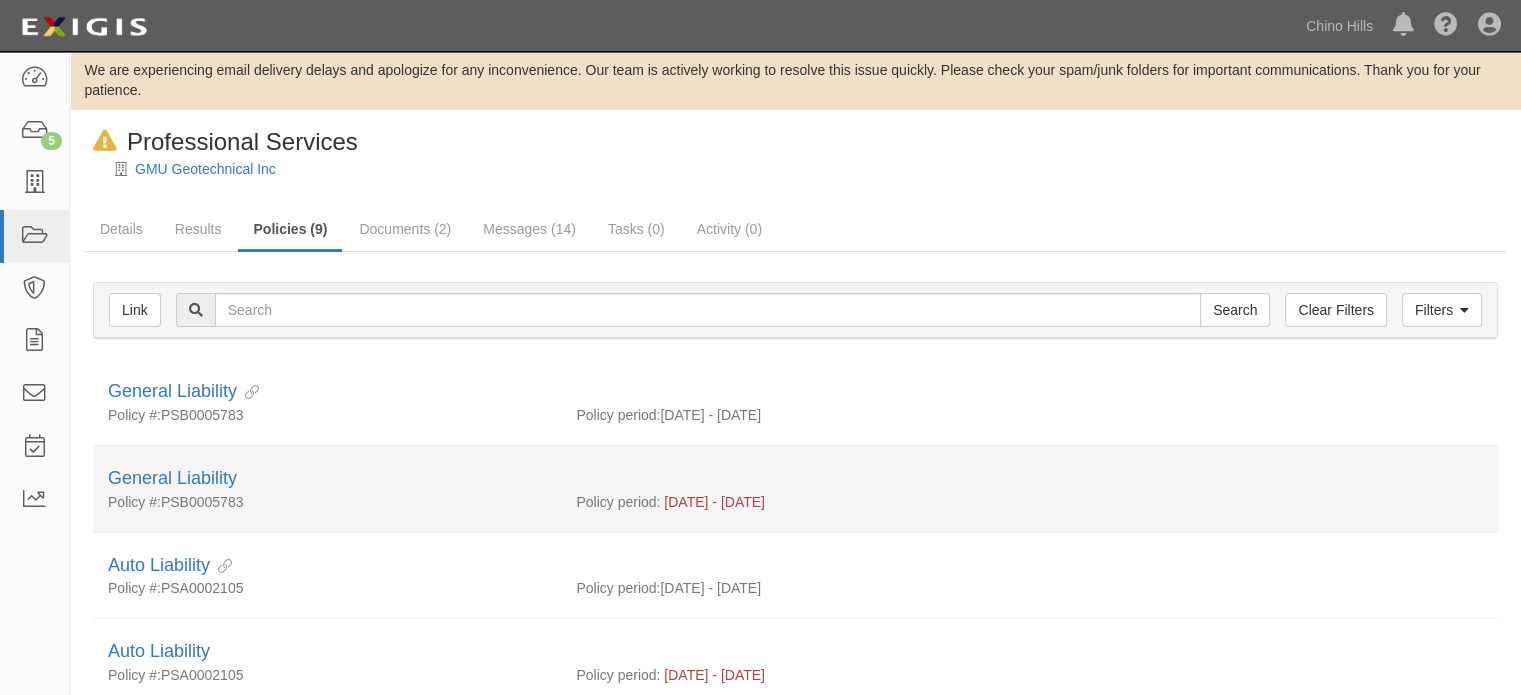 scroll, scrollTop: 0, scrollLeft: 0, axis: both 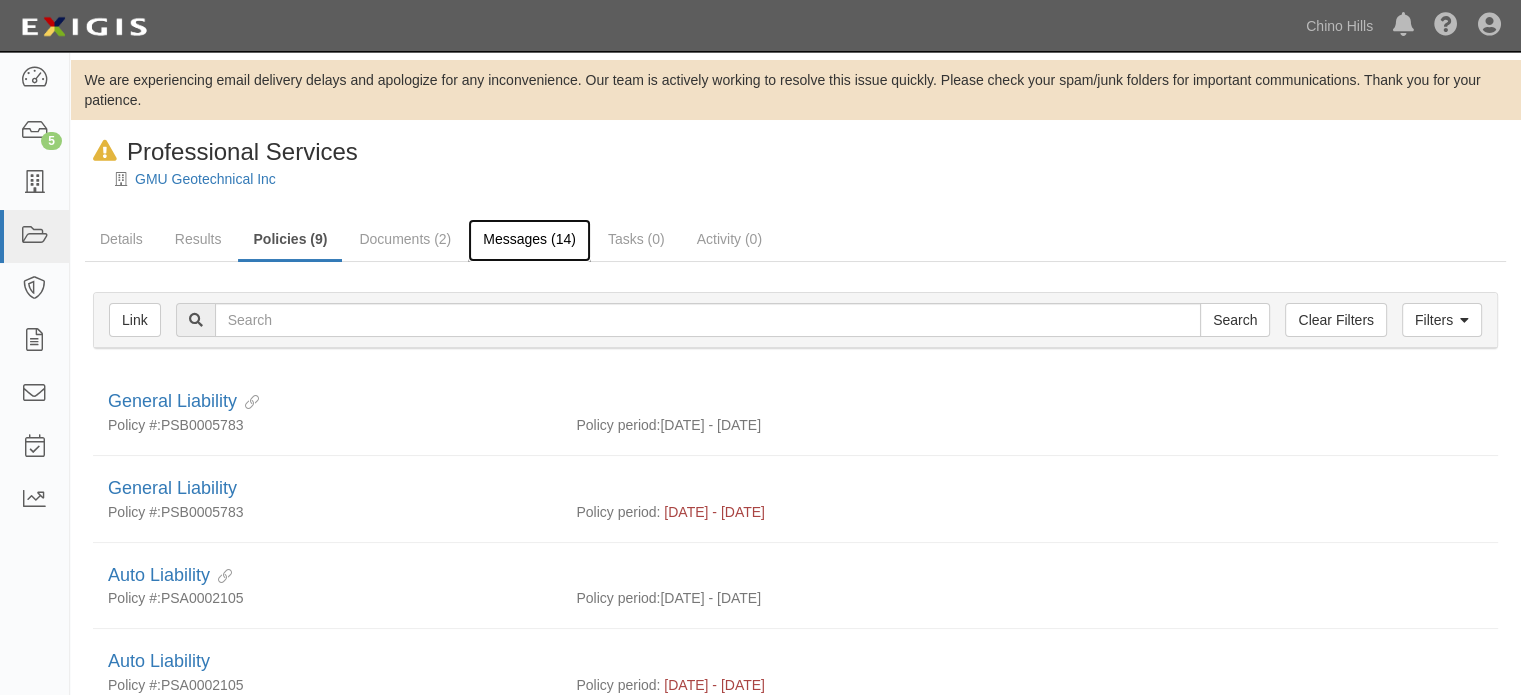 click on "Messages (14)" at bounding box center (529, 240) 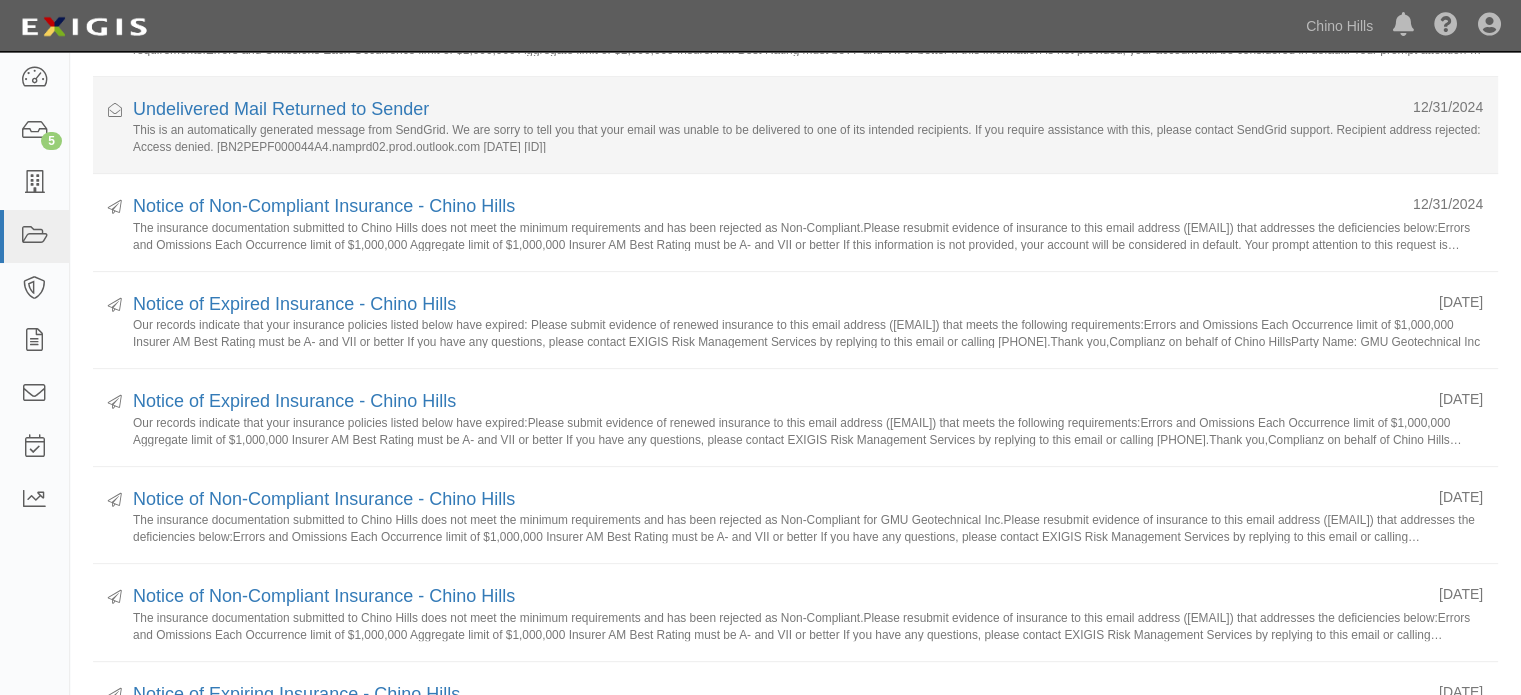 scroll, scrollTop: 0, scrollLeft: 0, axis: both 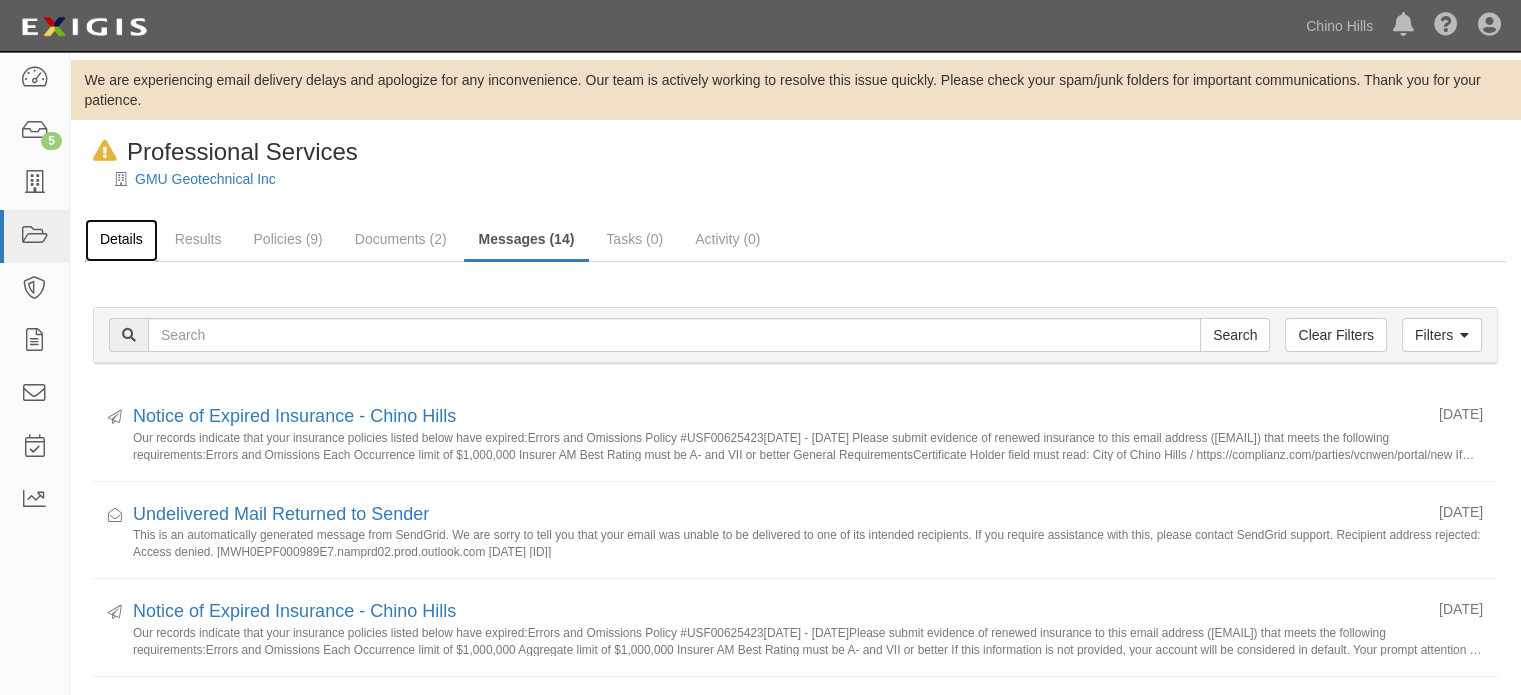 click on "Details" at bounding box center [121, 240] 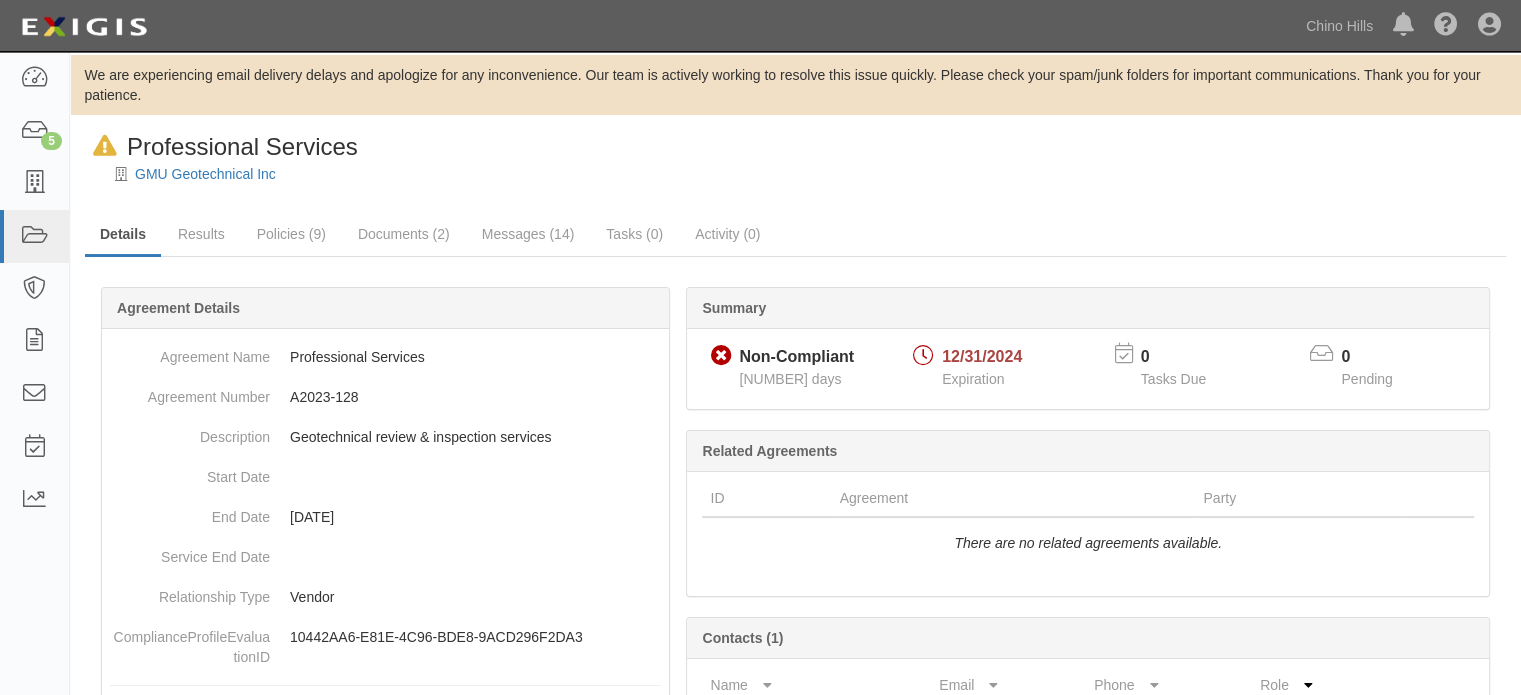 scroll, scrollTop: 0, scrollLeft: 0, axis: both 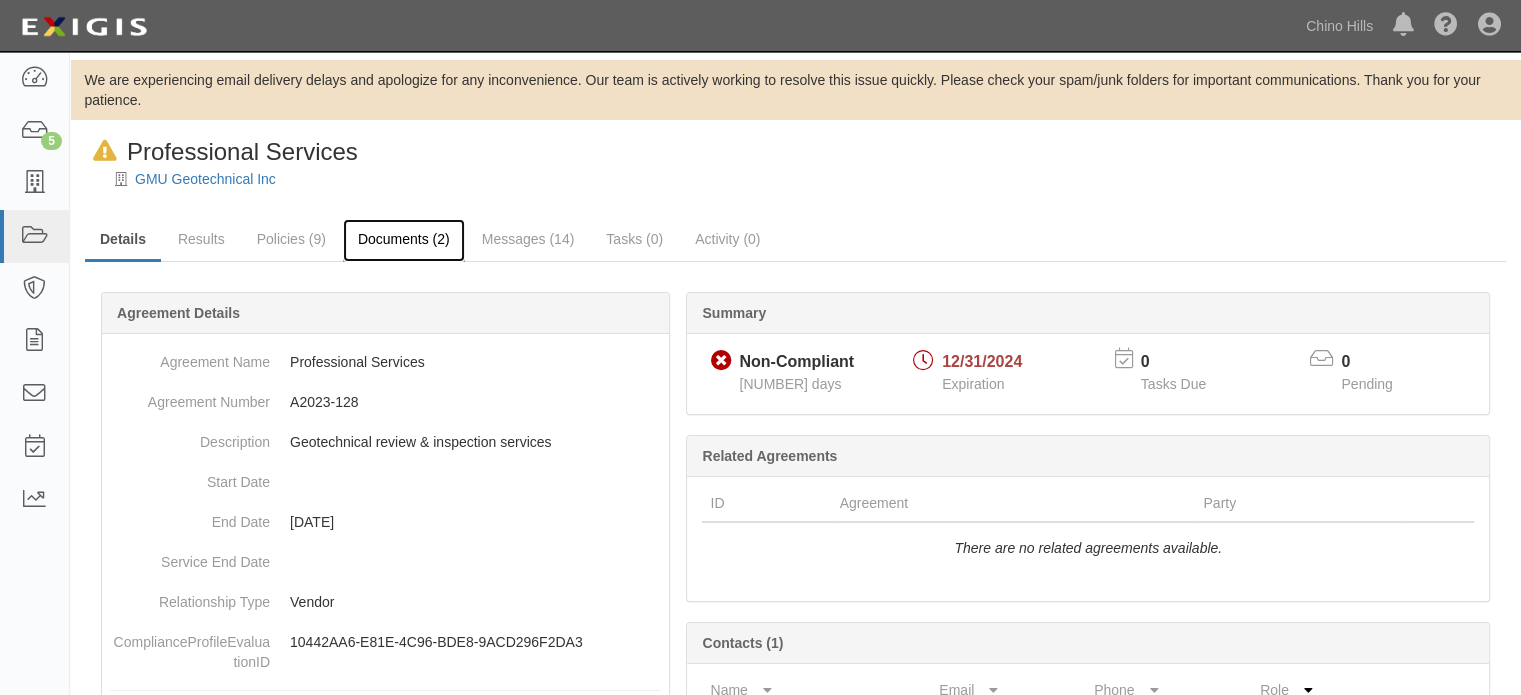 click on "Documents (2)" at bounding box center (404, 240) 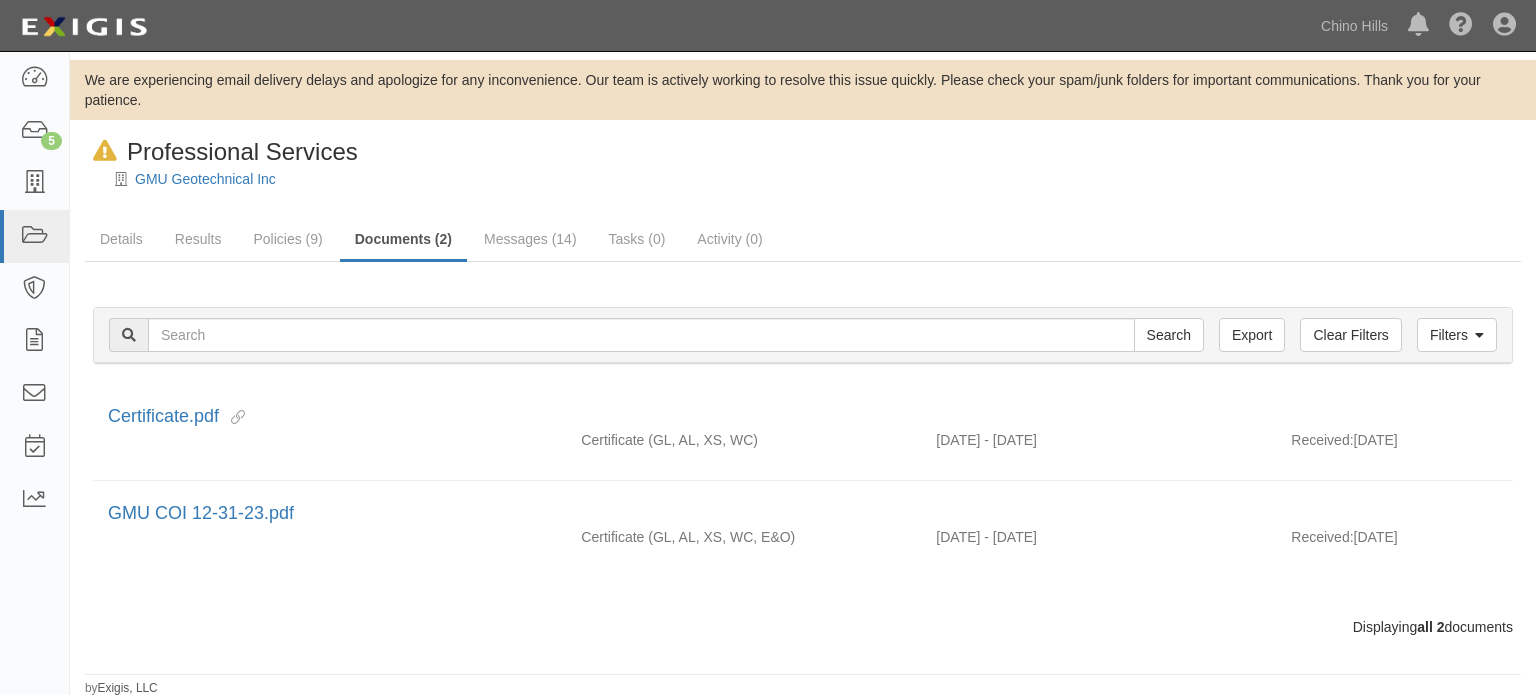 scroll, scrollTop: 0, scrollLeft: 0, axis: both 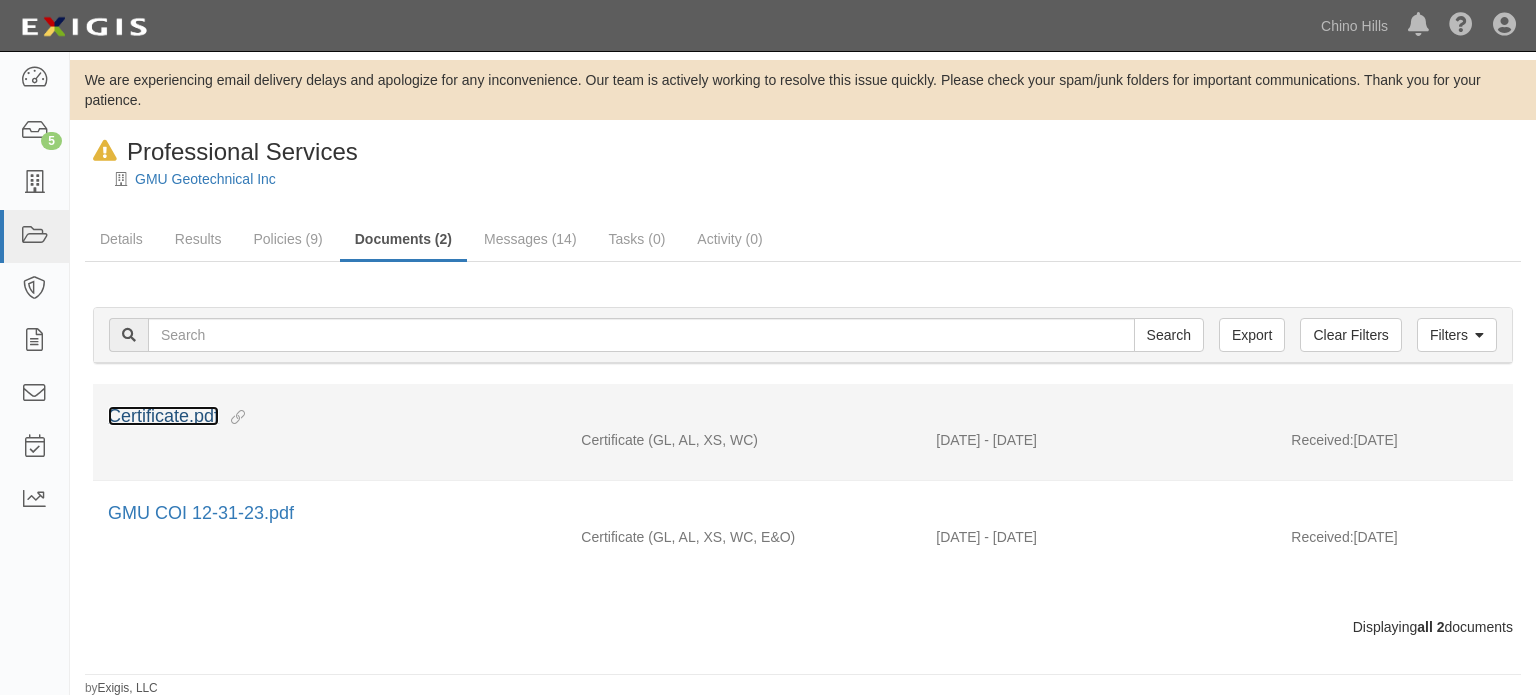 click on "Certificate.pdf" at bounding box center [163, 416] 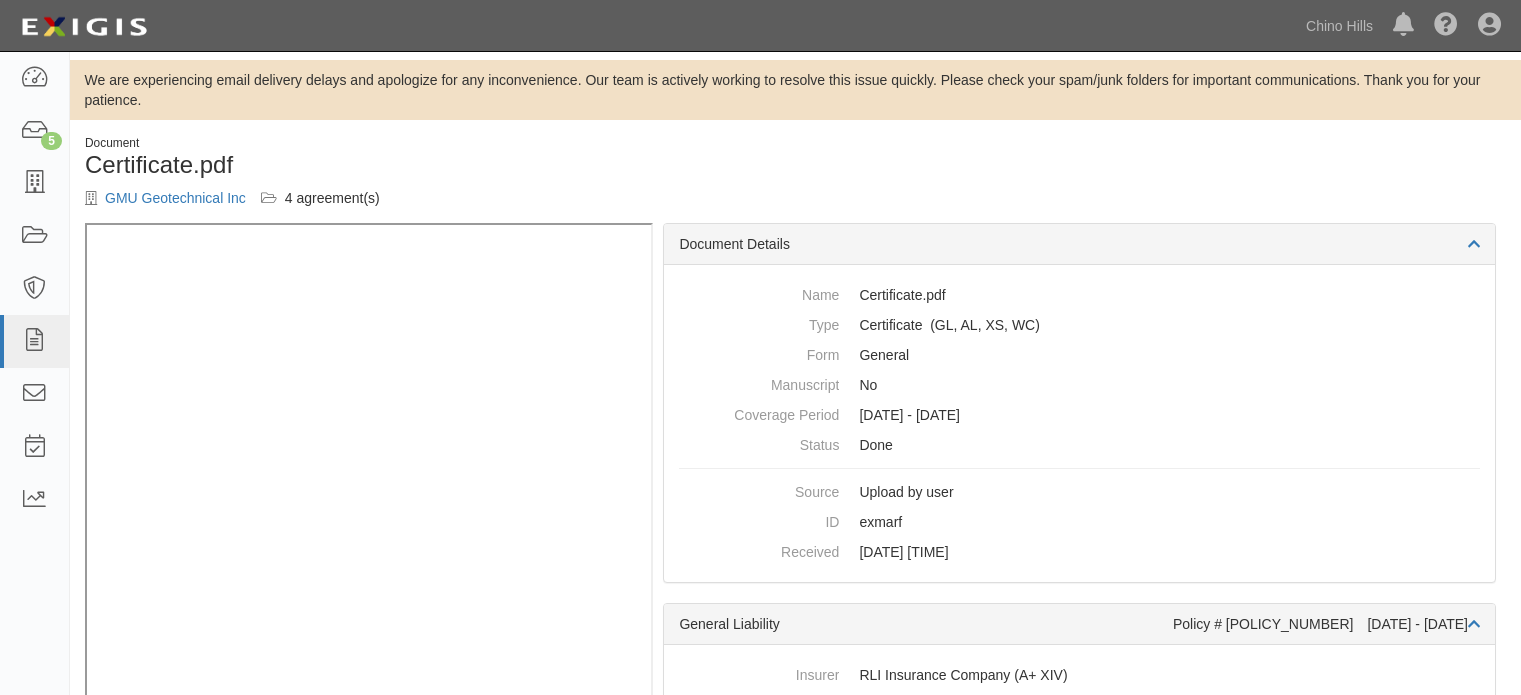 scroll, scrollTop: 0, scrollLeft: 0, axis: both 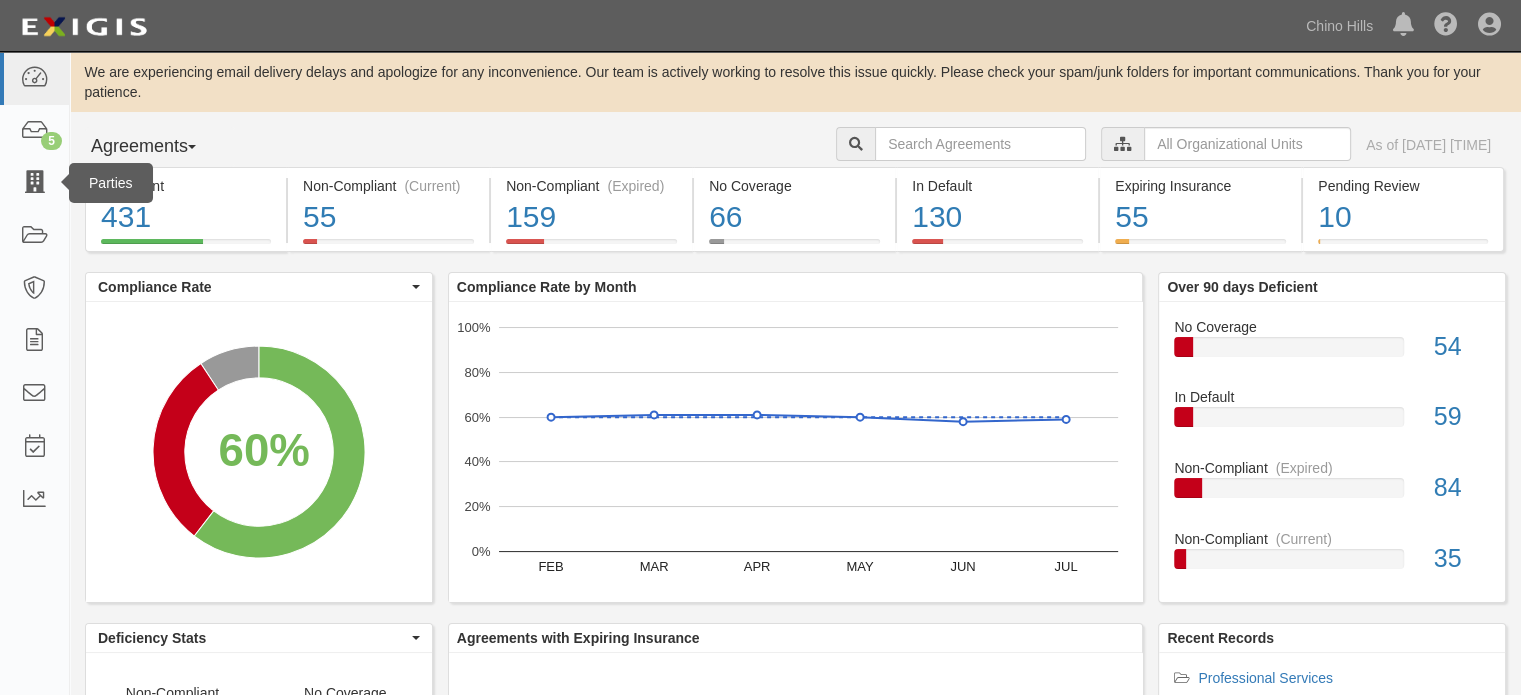 click on "Parties" at bounding box center [111, 183] 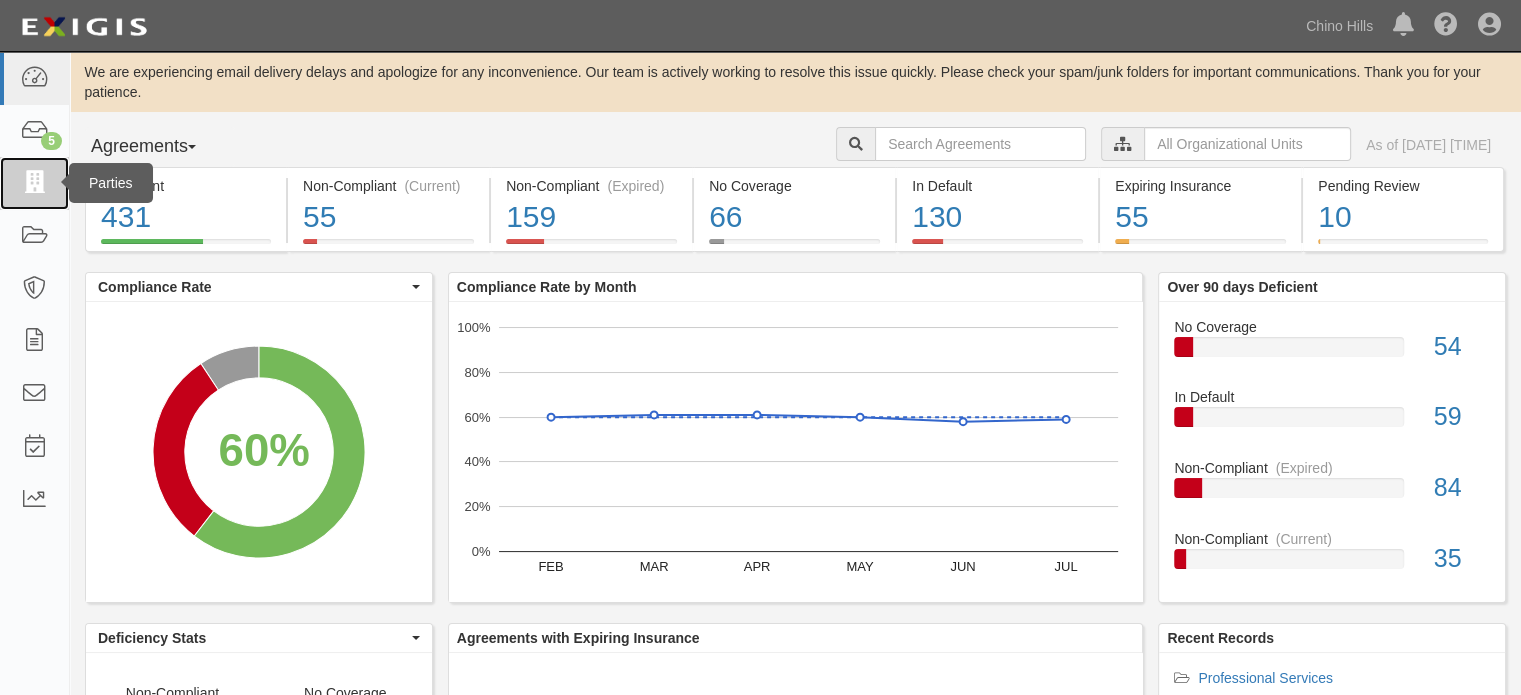 click at bounding box center [34, 183] 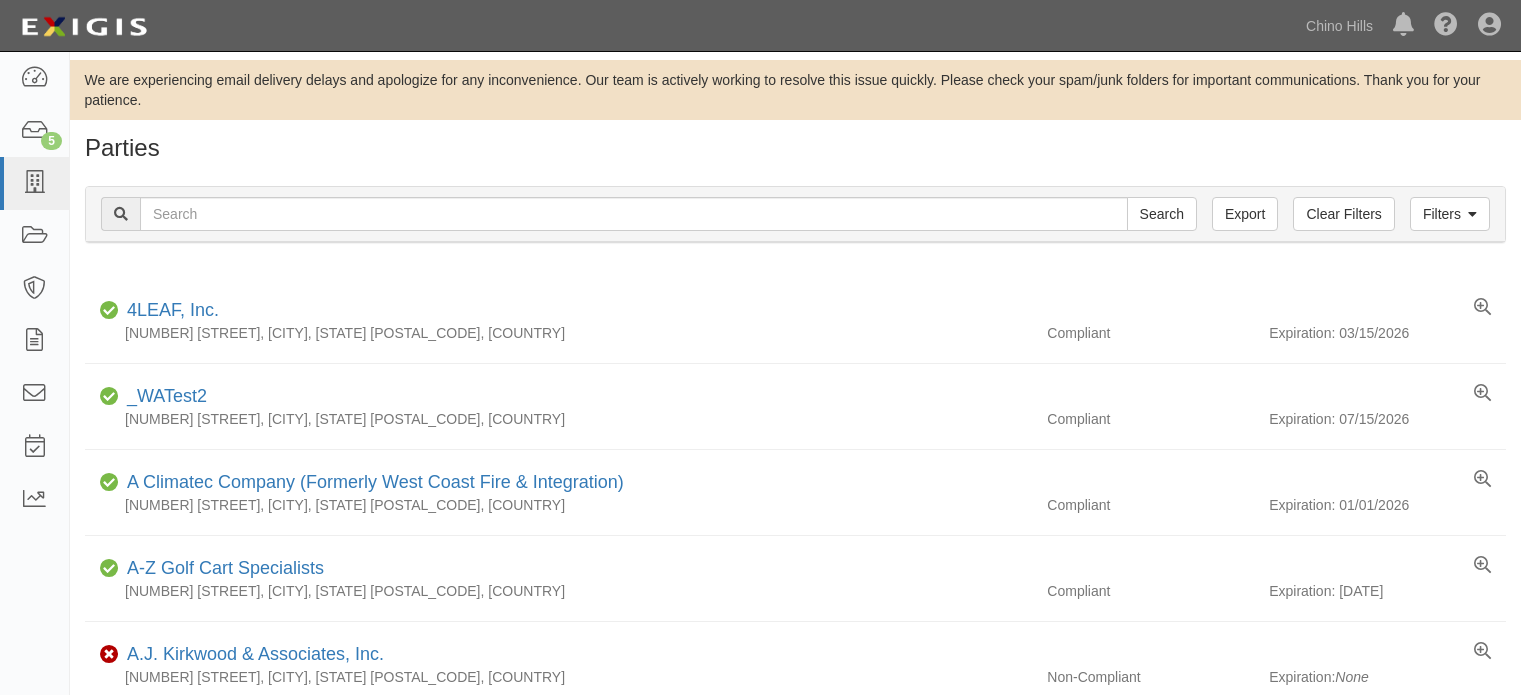 scroll, scrollTop: 0, scrollLeft: 0, axis: both 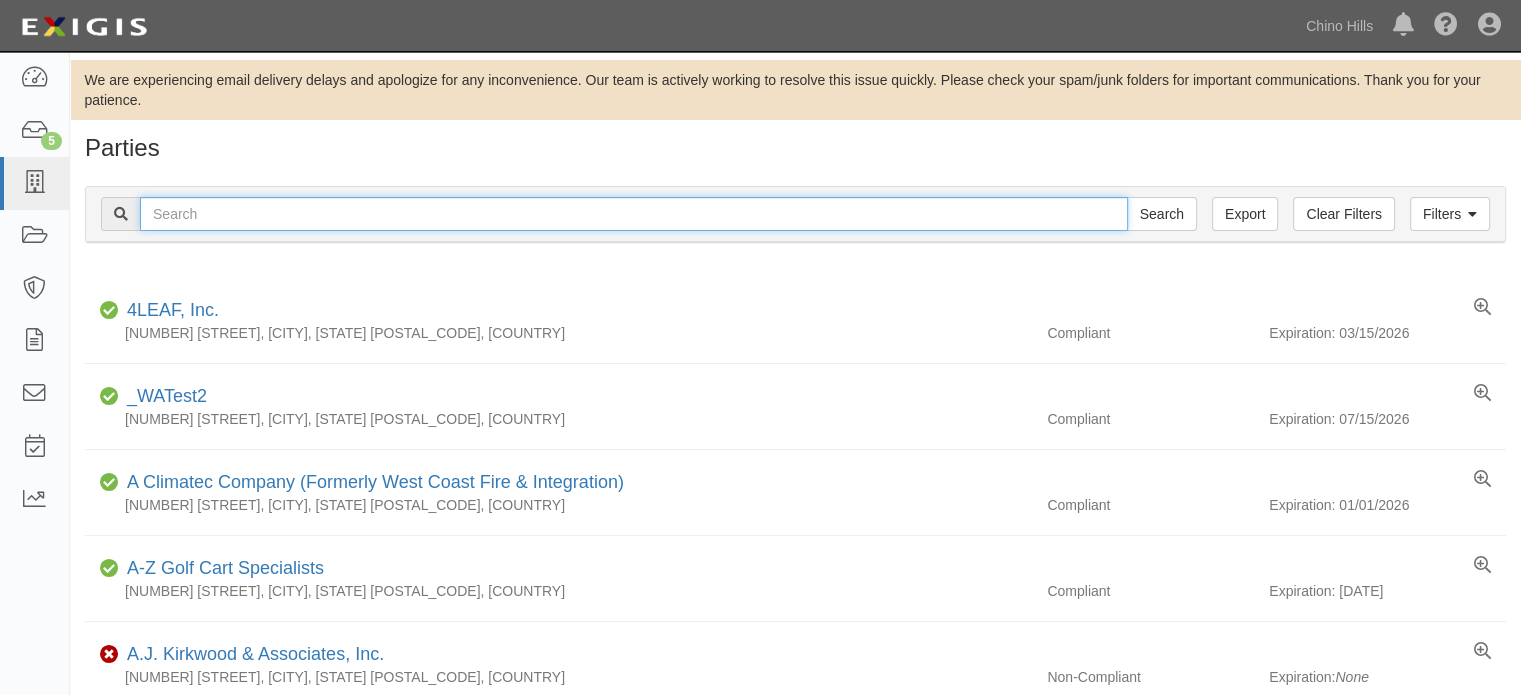 click at bounding box center [634, 214] 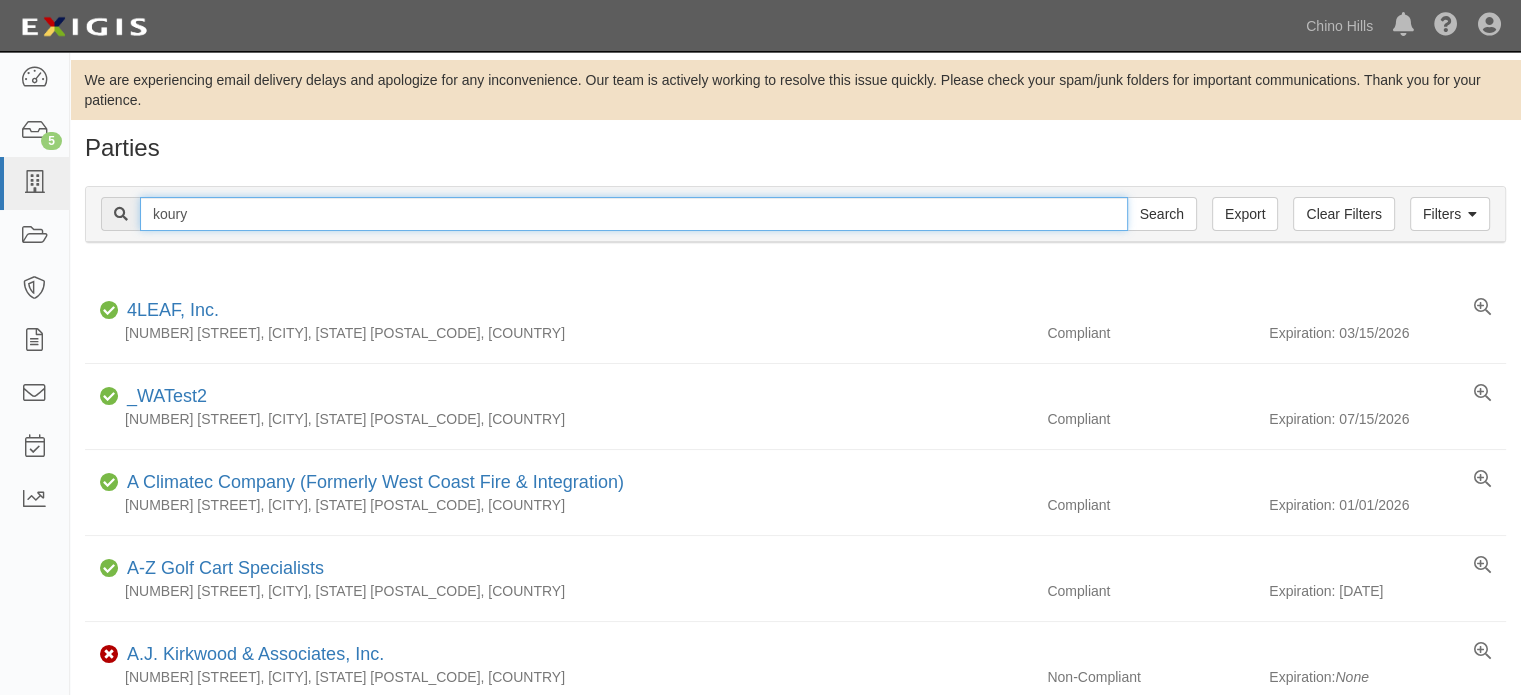 type on "koury" 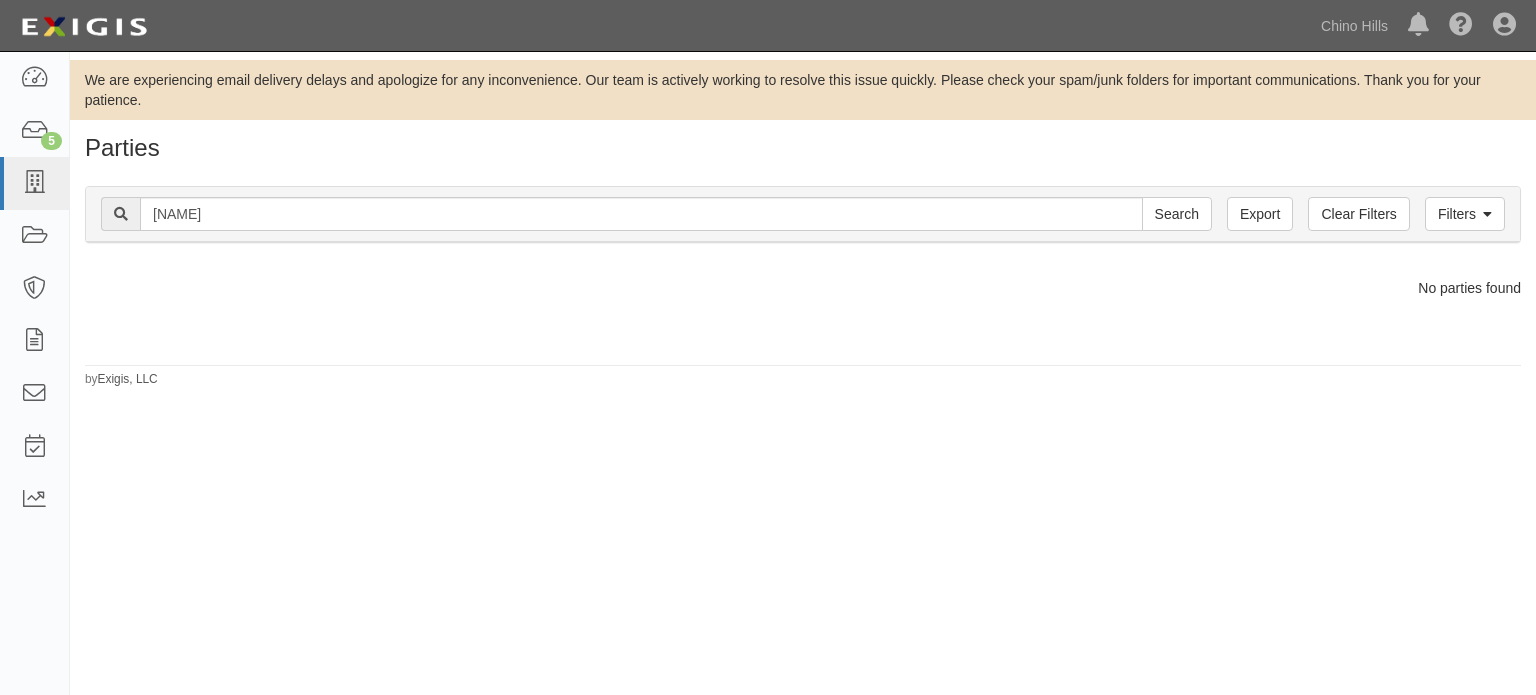 scroll, scrollTop: 0, scrollLeft: 0, axis: both 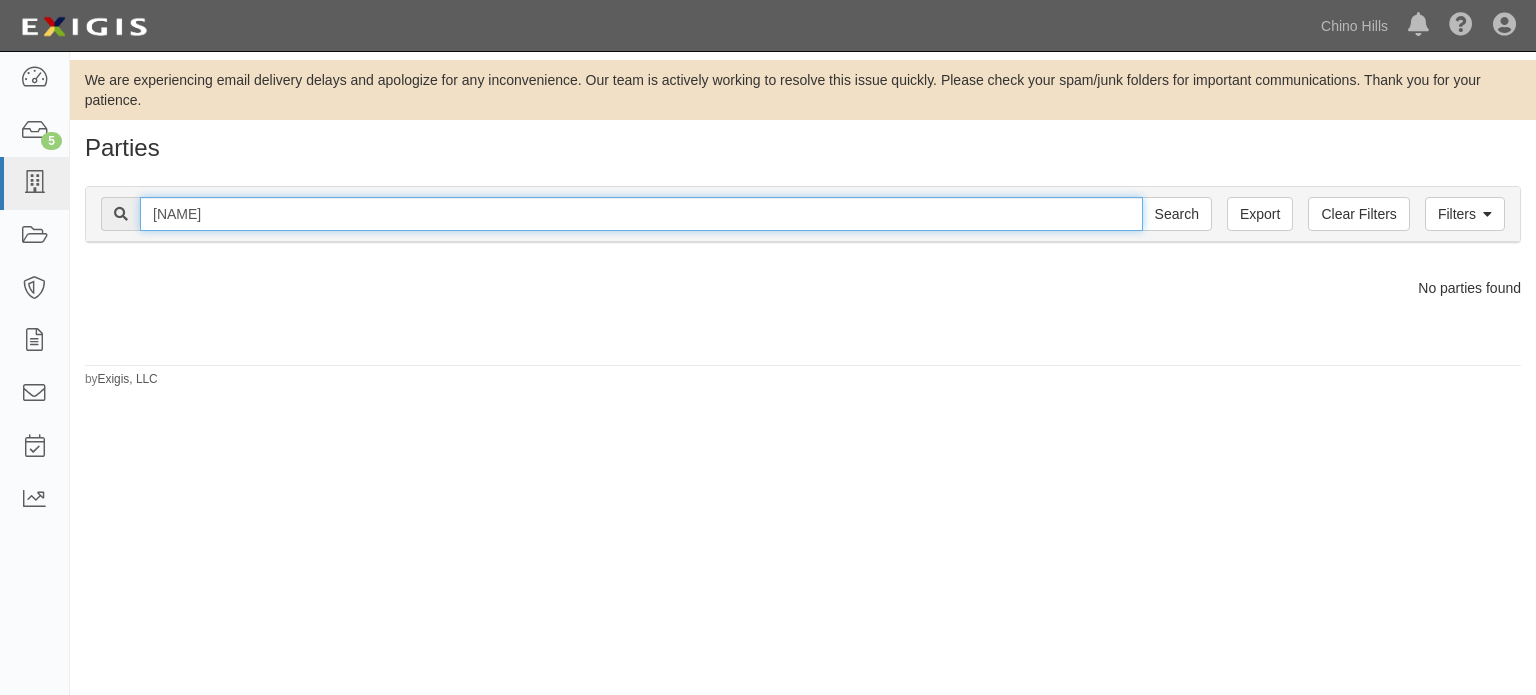 click on "koury" at bounding box center (641, 214) 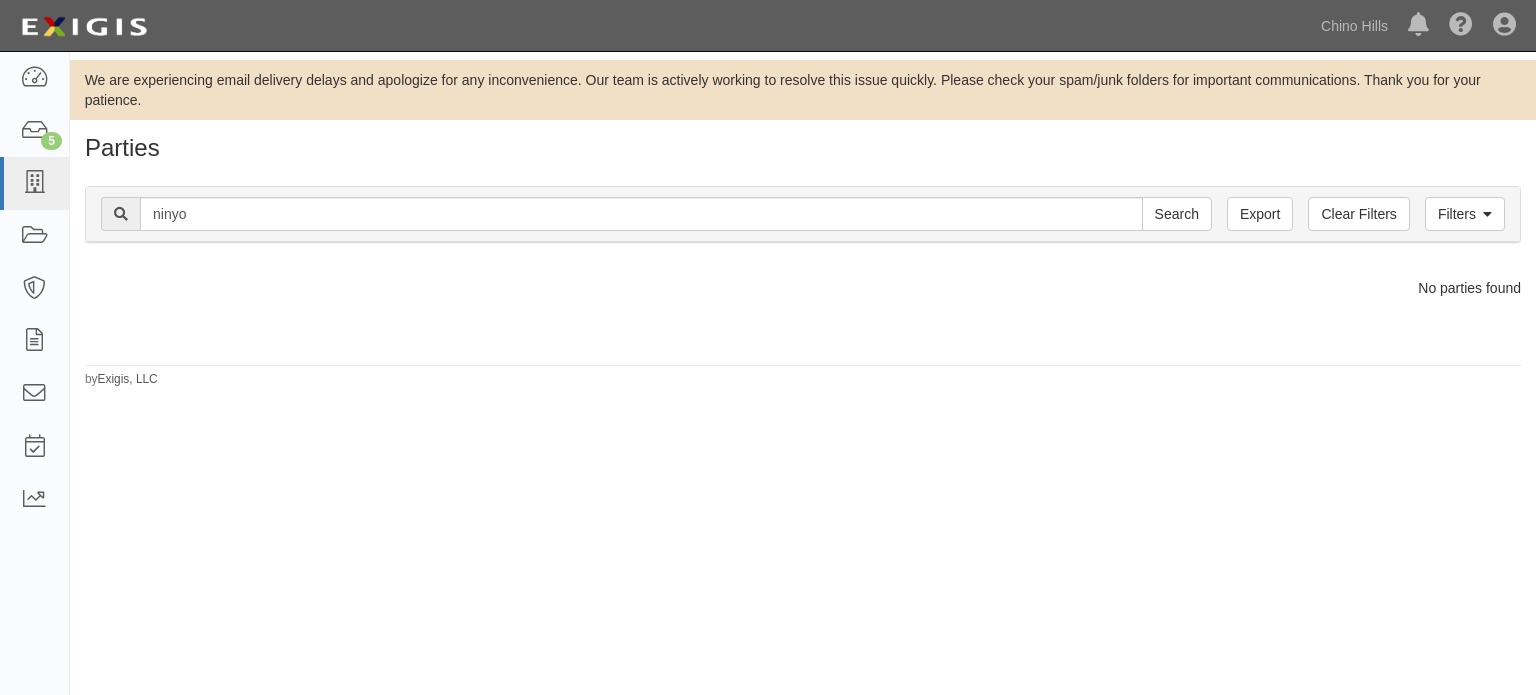 scroll, scrollTop: 0, scrollLeft: 0, axis: both 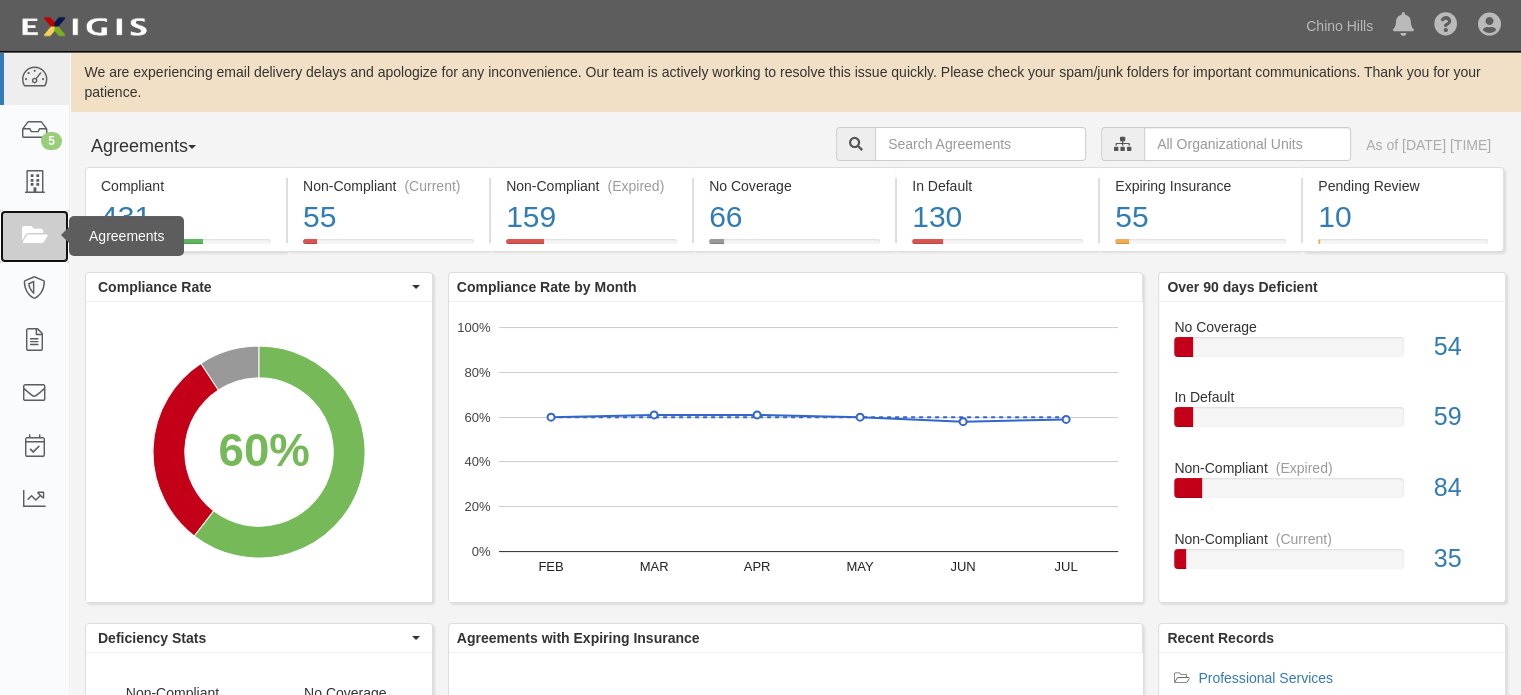 click at bounding box center (34, 236) 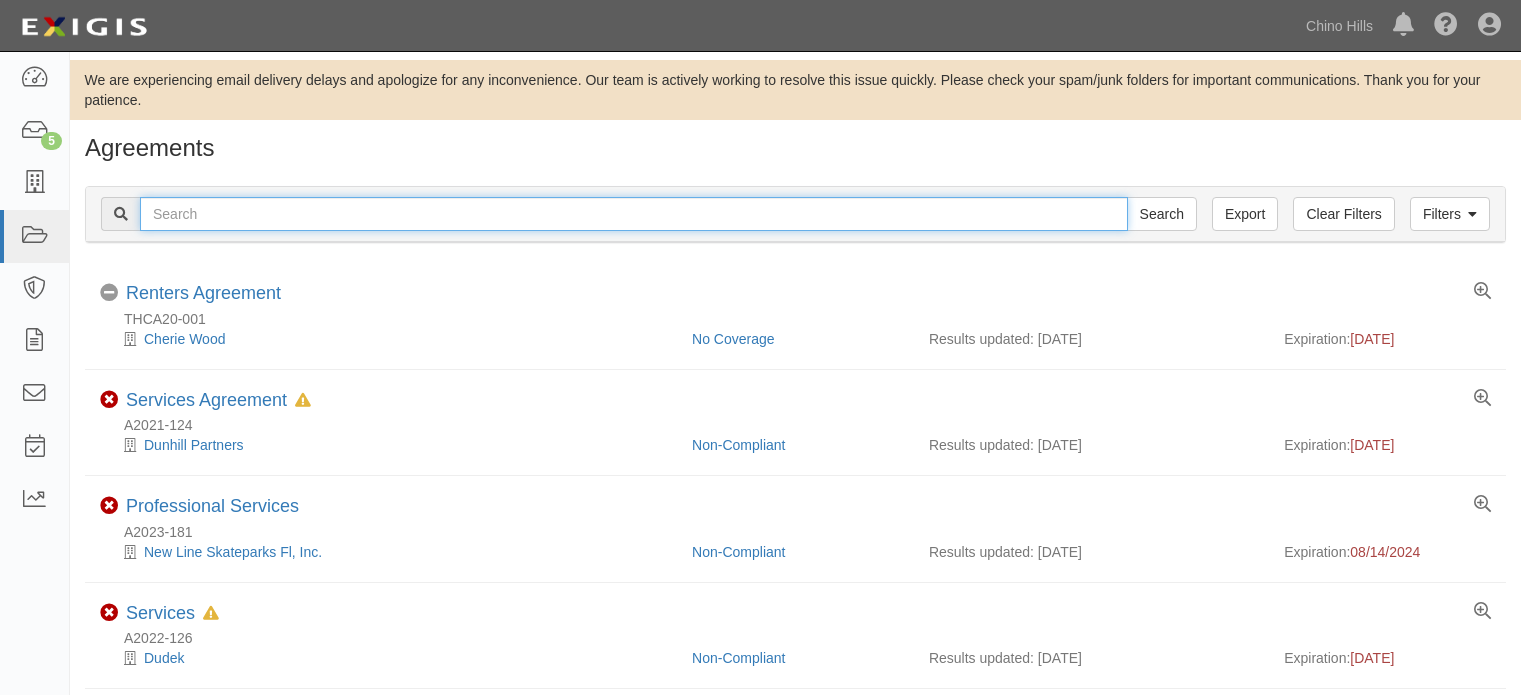 scroll, scrollTop: 0, scrollLeft: 0, axis: both 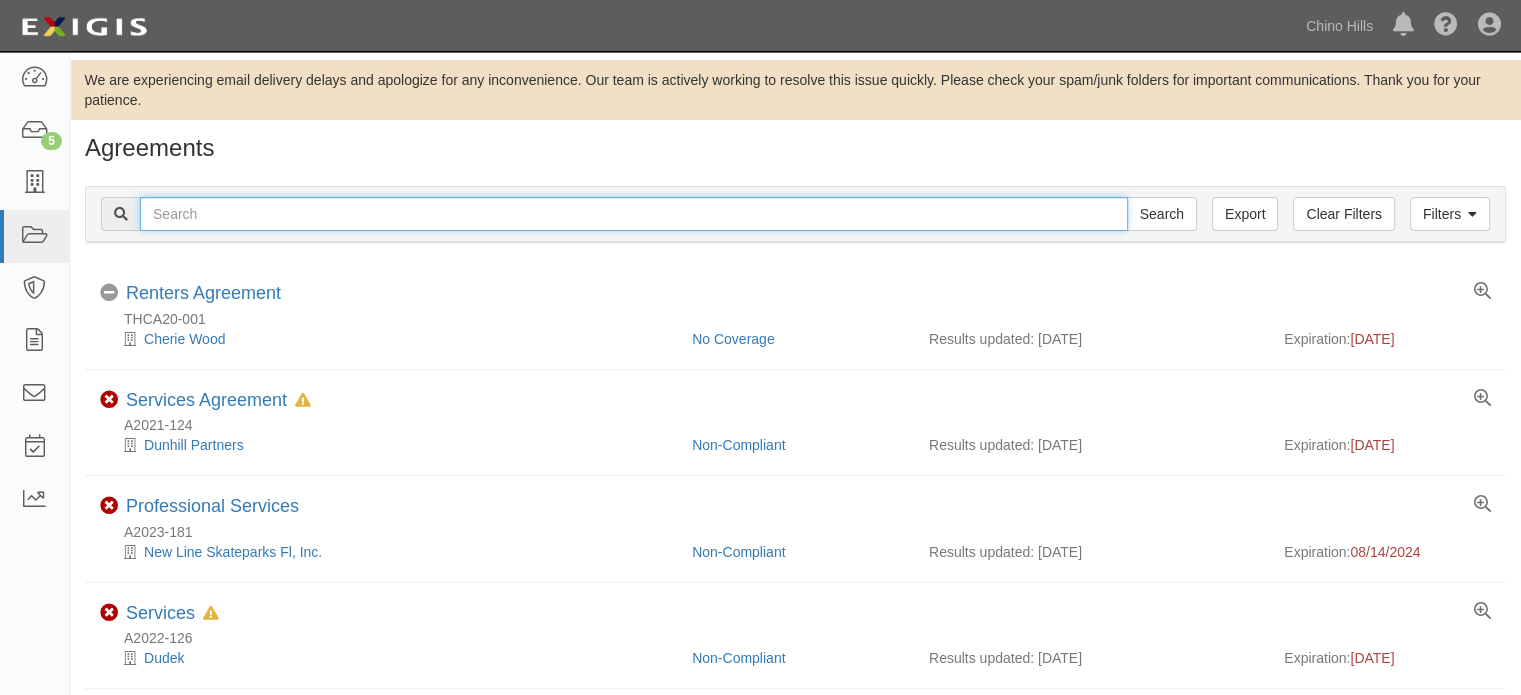 drag, startPoint x: 0, startPoint y: 0, endPoint x: 539, endPoint y: 203, distance: 575.9601 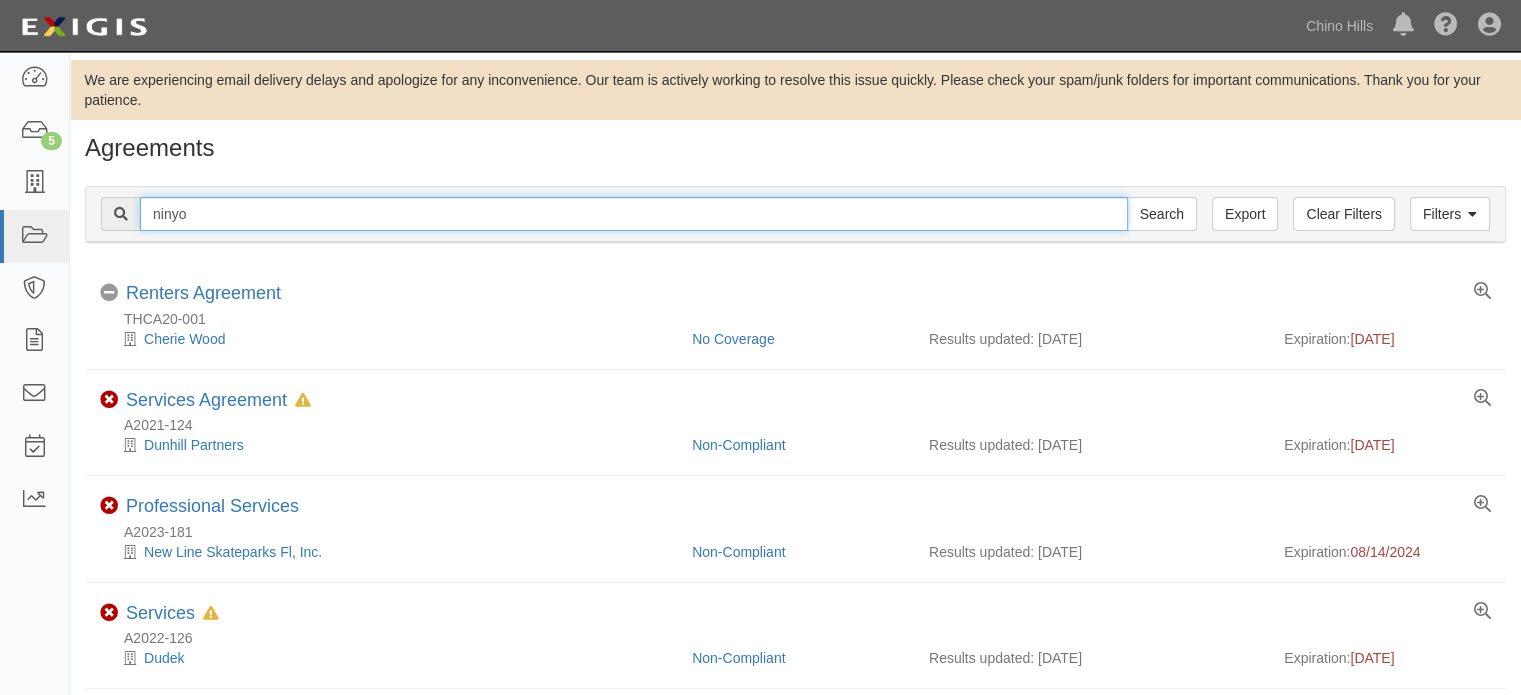 type on "ninyo" 